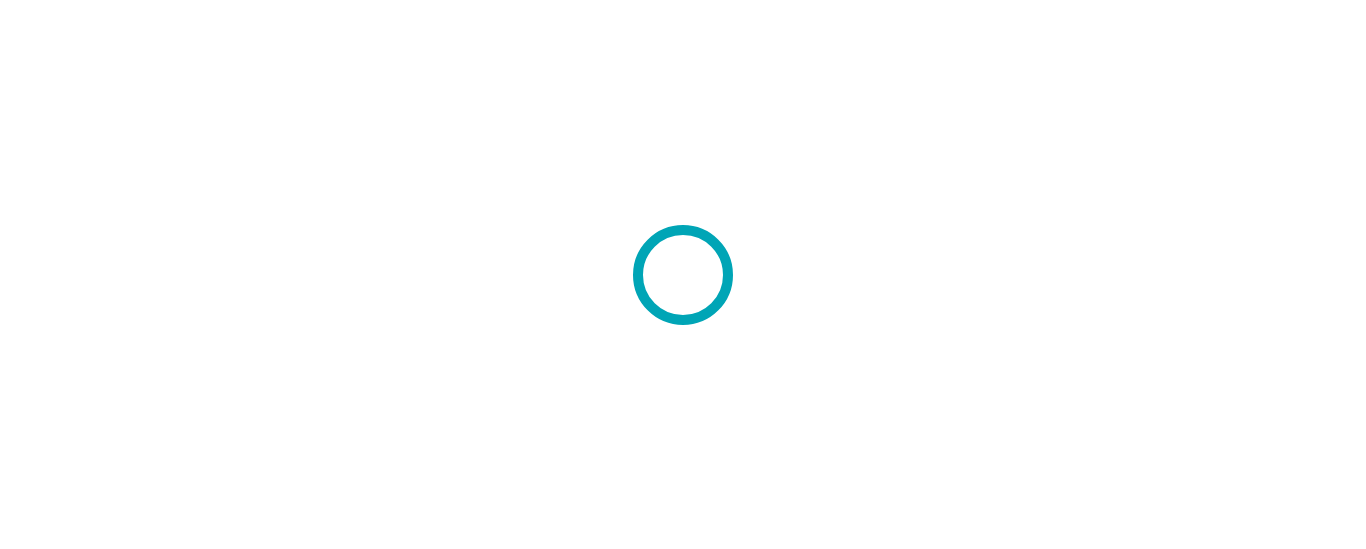 scroll, scrollTop: 0, scrollLeft: 0, axis: both 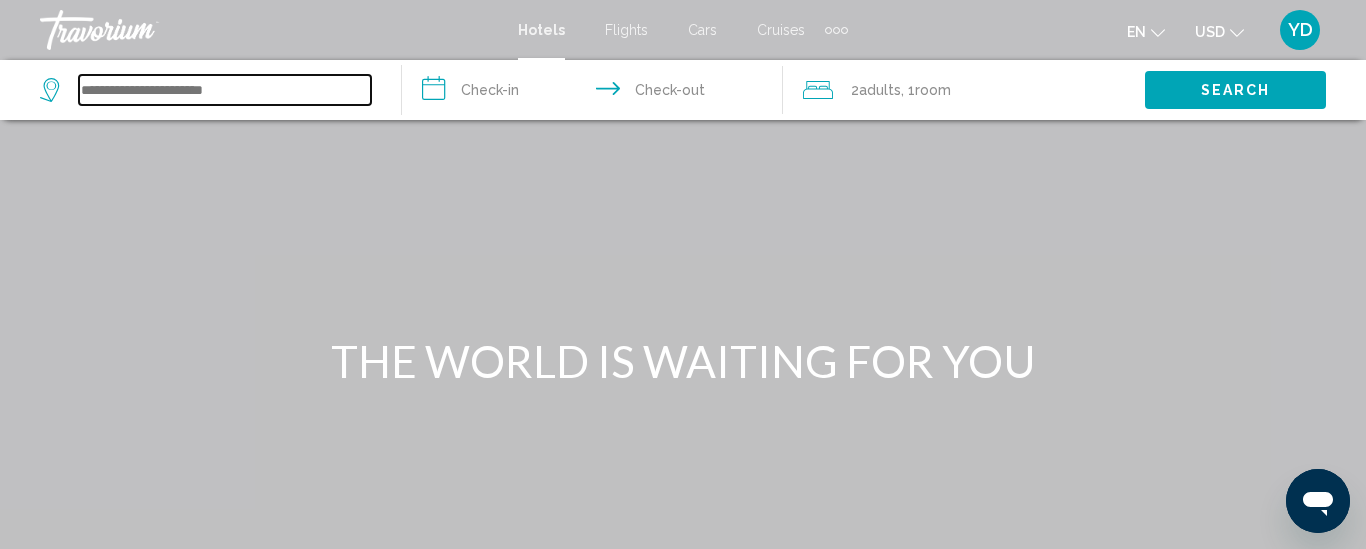 click at bounding box center [225, 90] 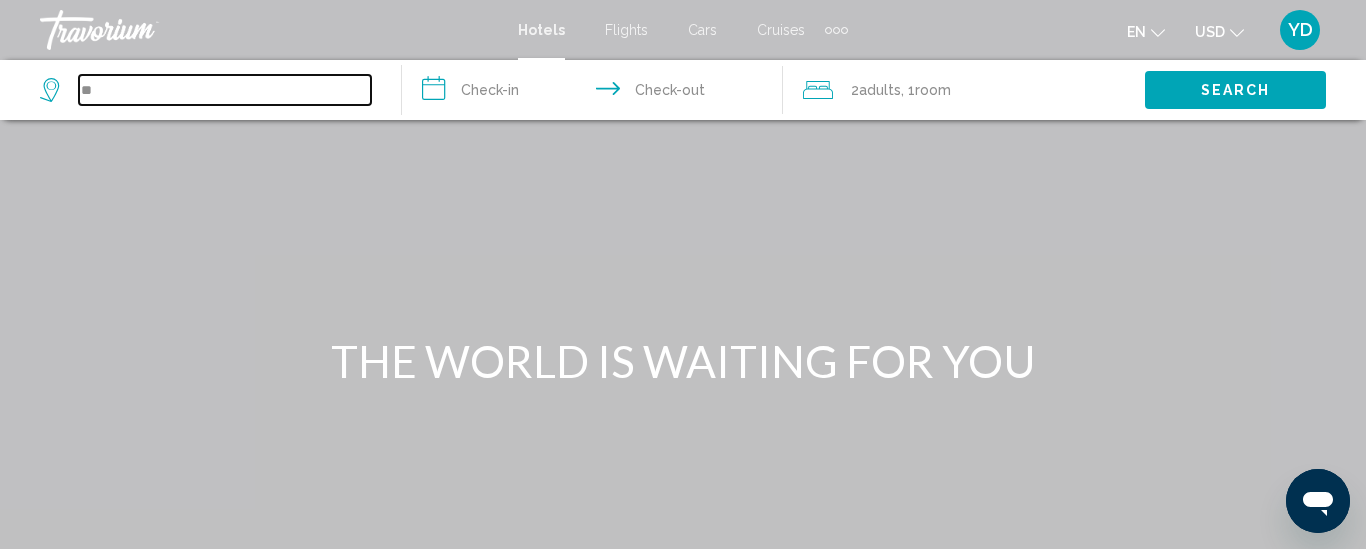 type on "*" 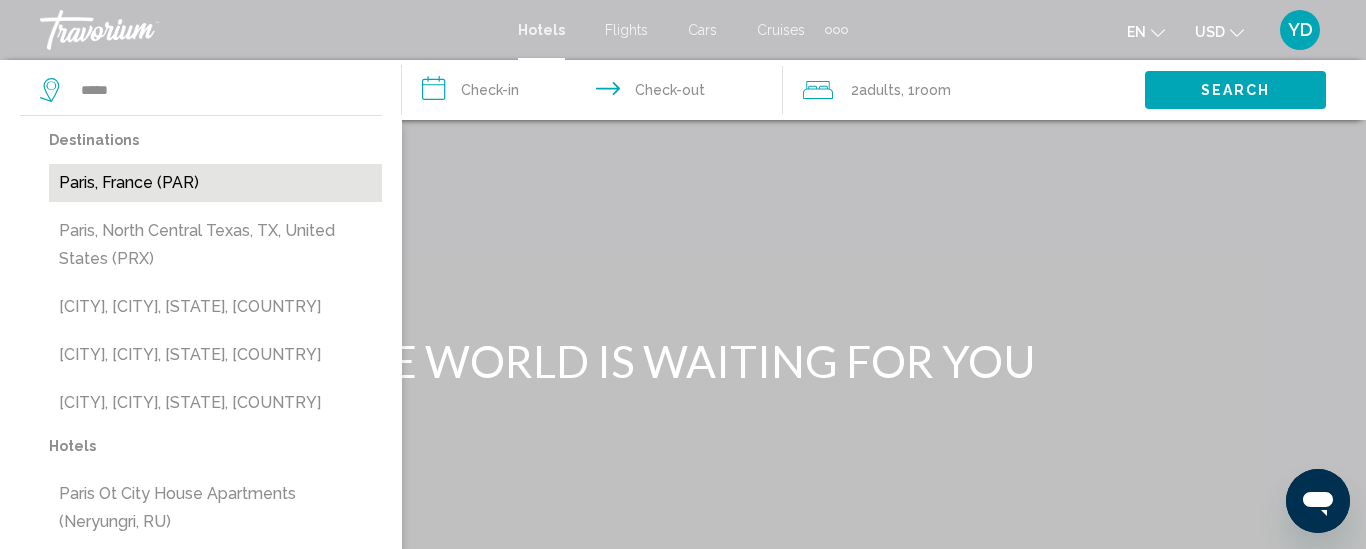 click on "Paris, France (PAR)" at bounding box center (215, 183) 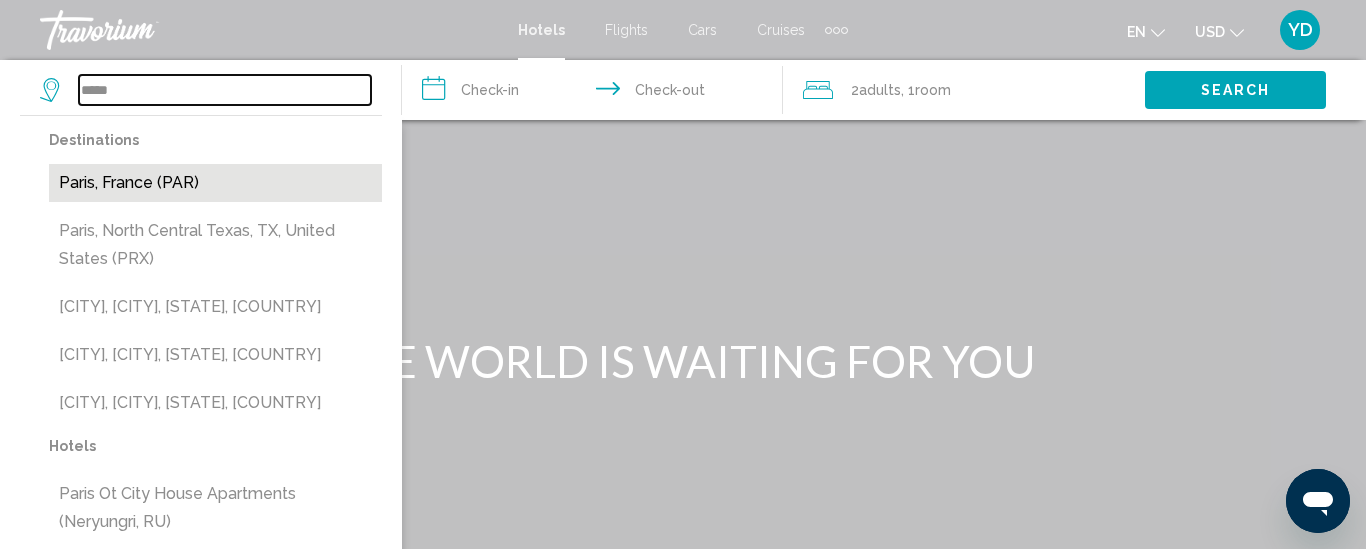 type on "**********" 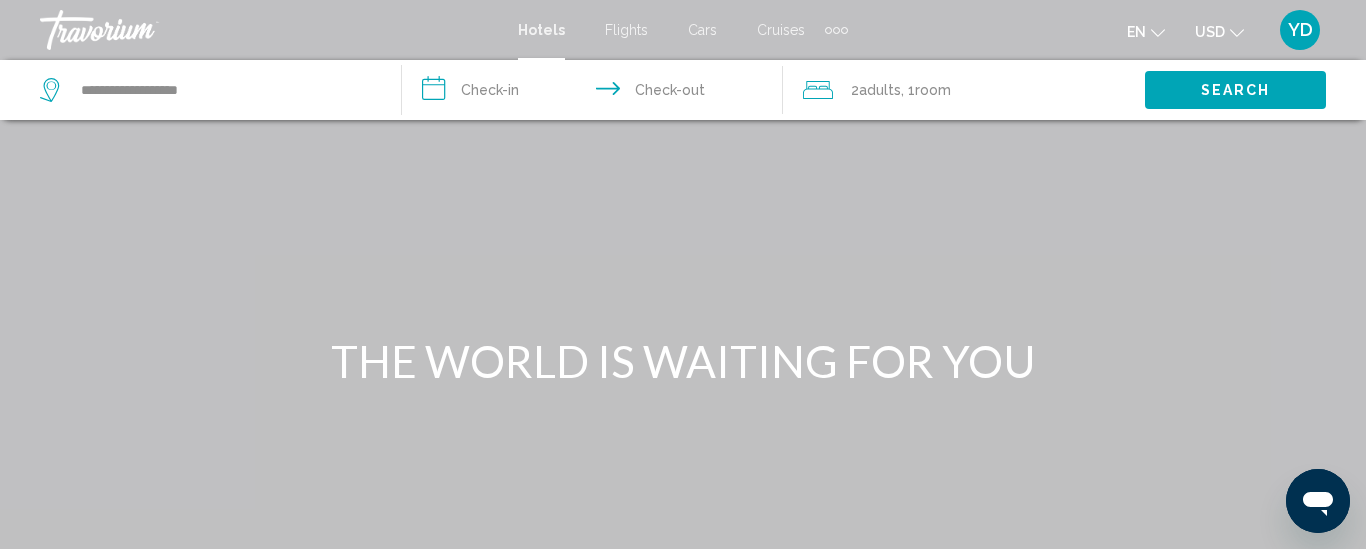 click on "**********" at bounding box center (597, 93) 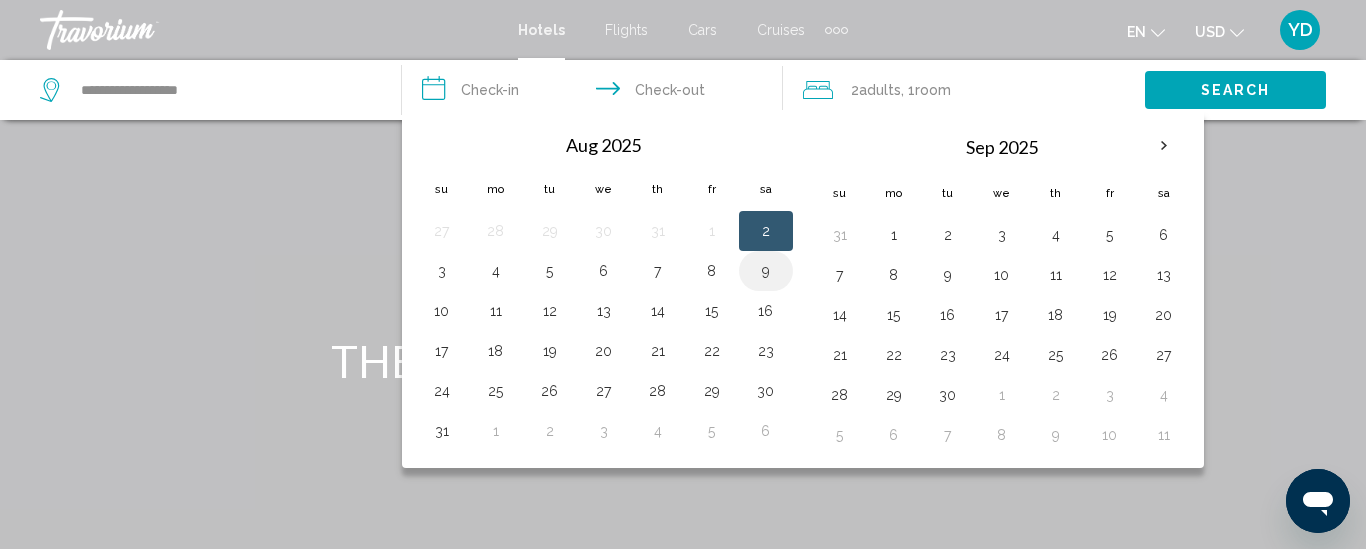 click on "9" at bounding box center [766, 271] 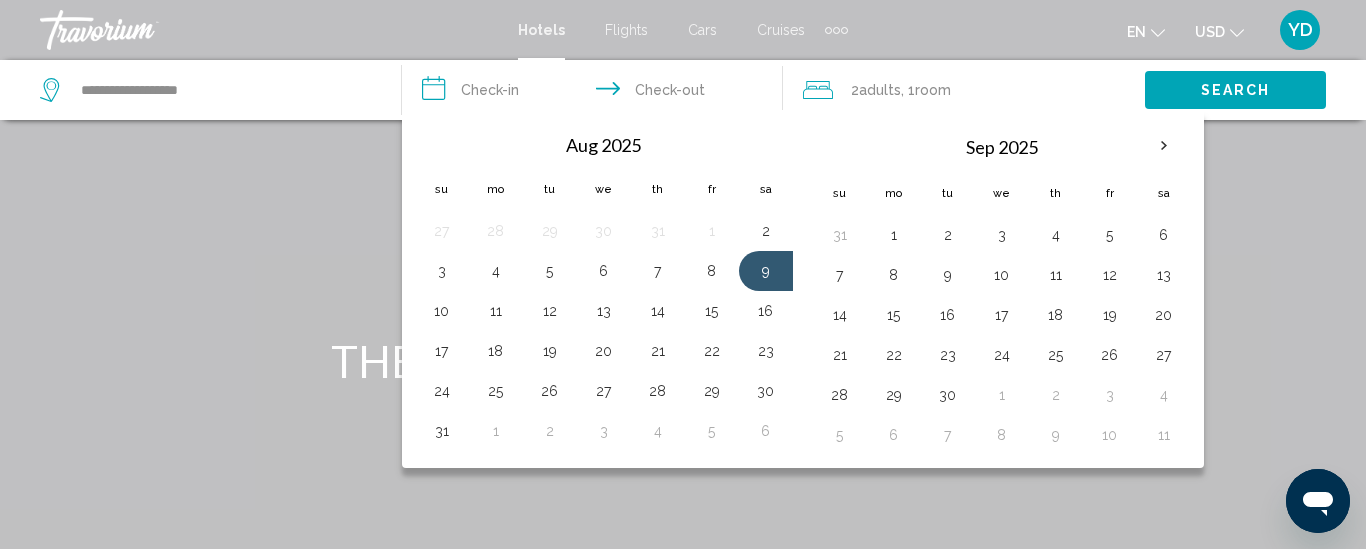 click on "**********" at bounding box center (597, 93) 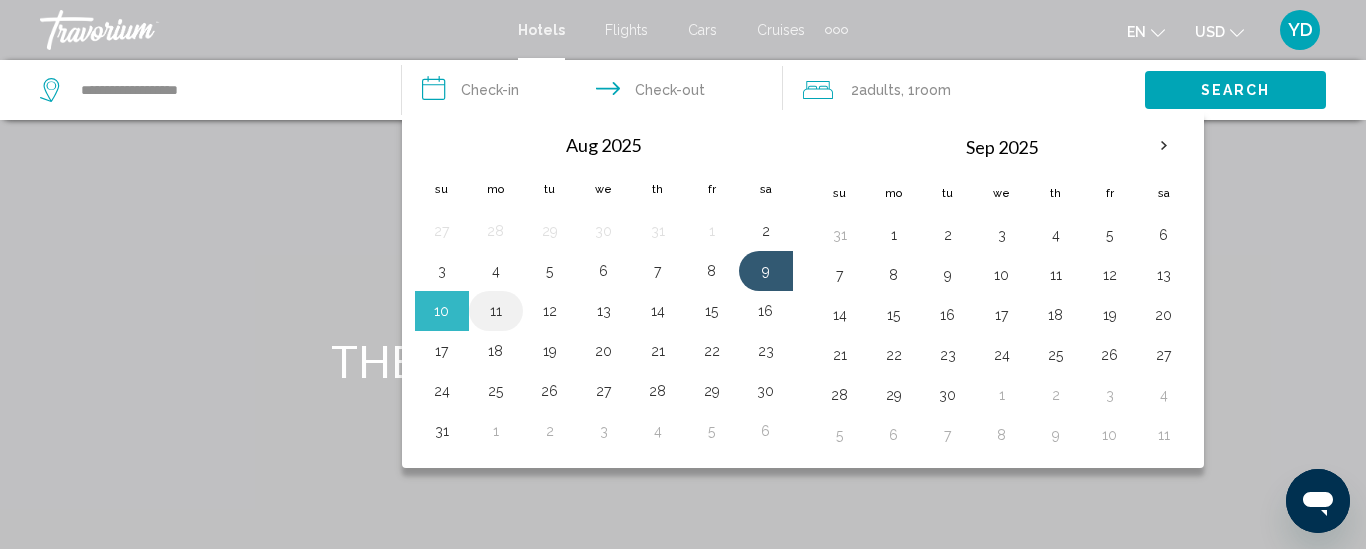 click on "11" at bounding box center [496, 311] 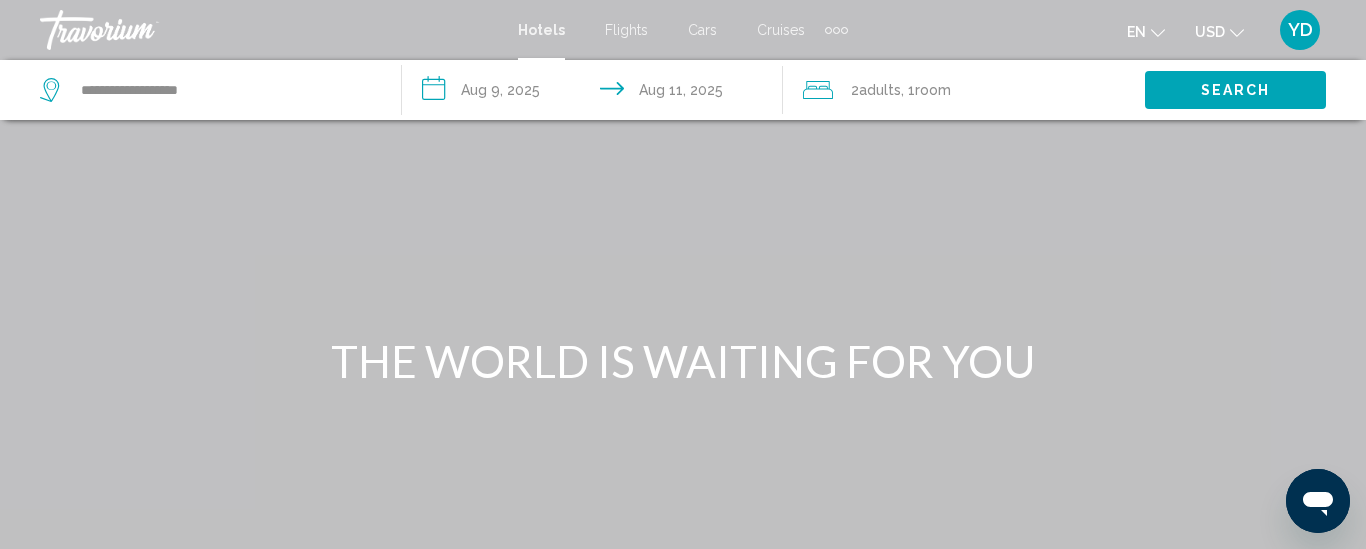 click on ", 1  Room rooms" 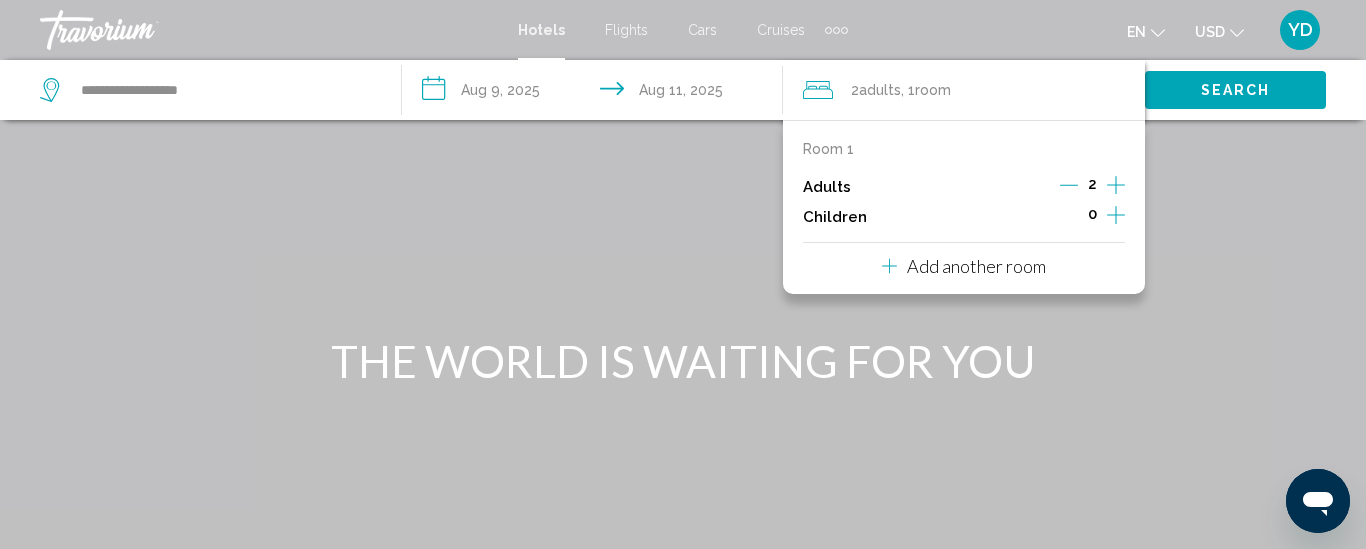 click 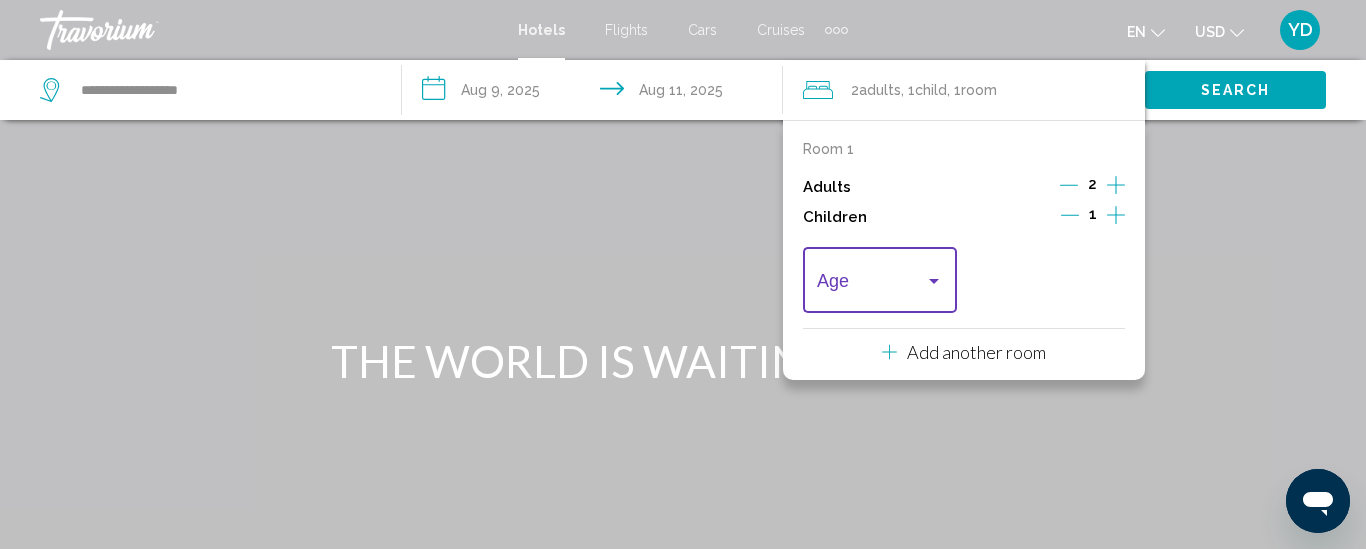 click at bounding box center (934, 281) 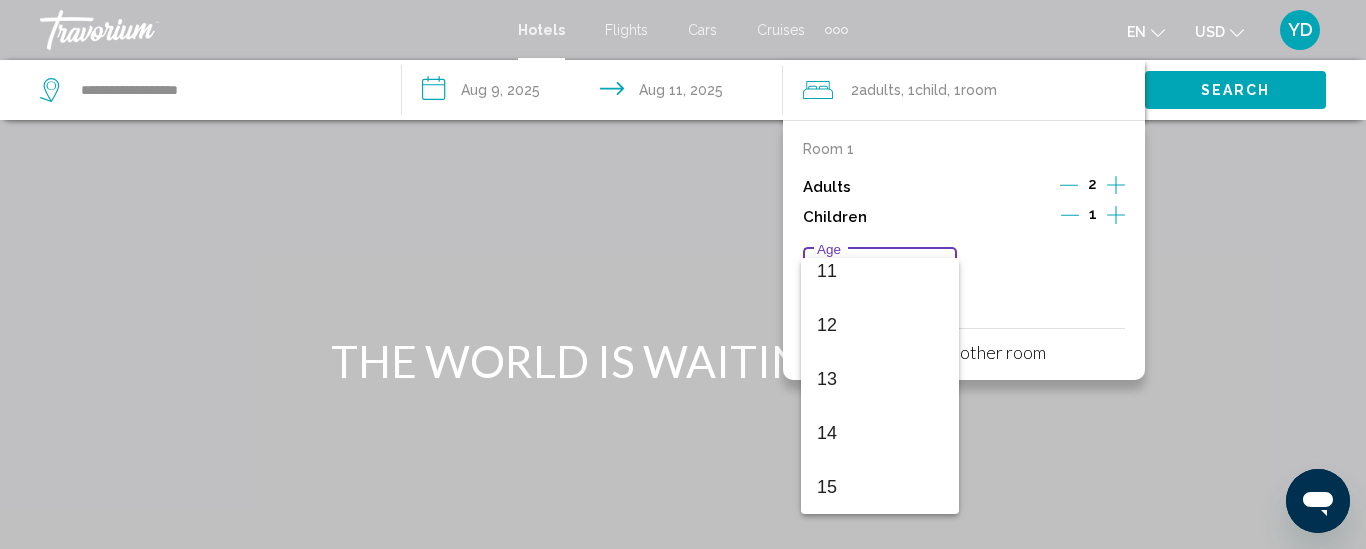 scroll, scrollTop: 716, scrollLeft: 0, axis: vertical 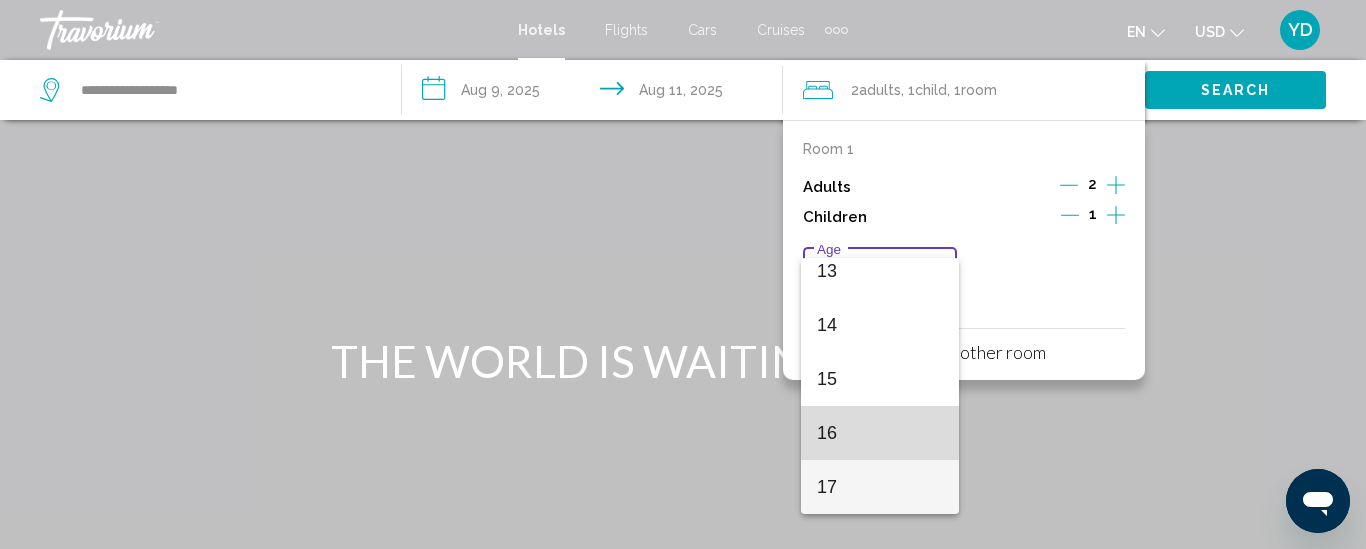 click on "16" at bounding box center (880, 433) 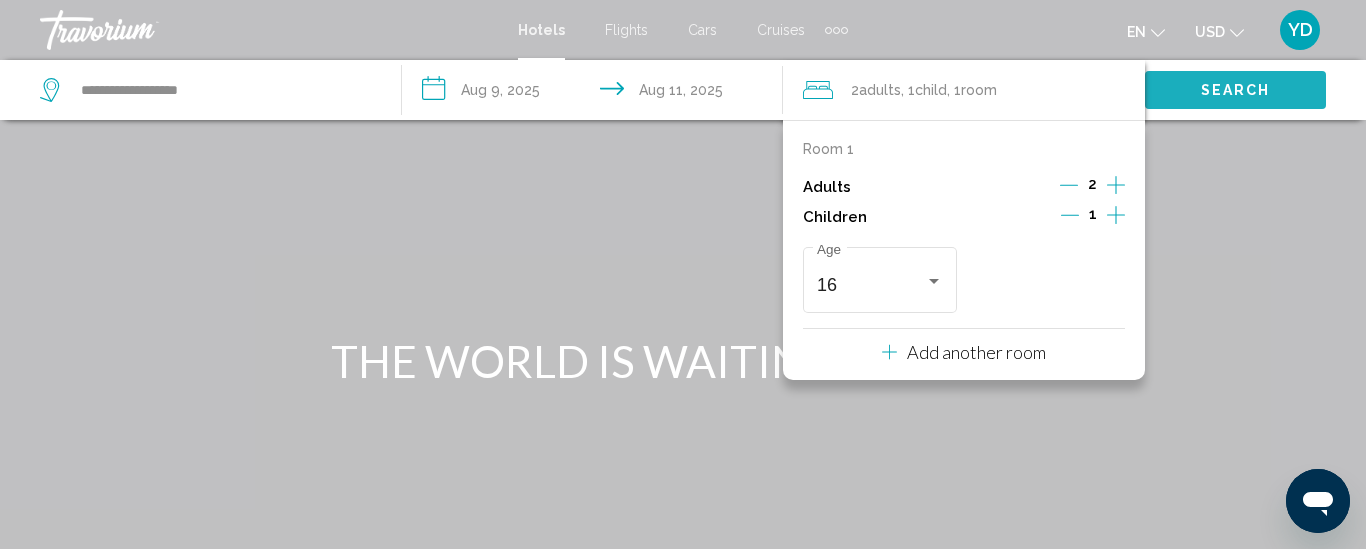 click on "Search" at bounding box center (1235, 89) 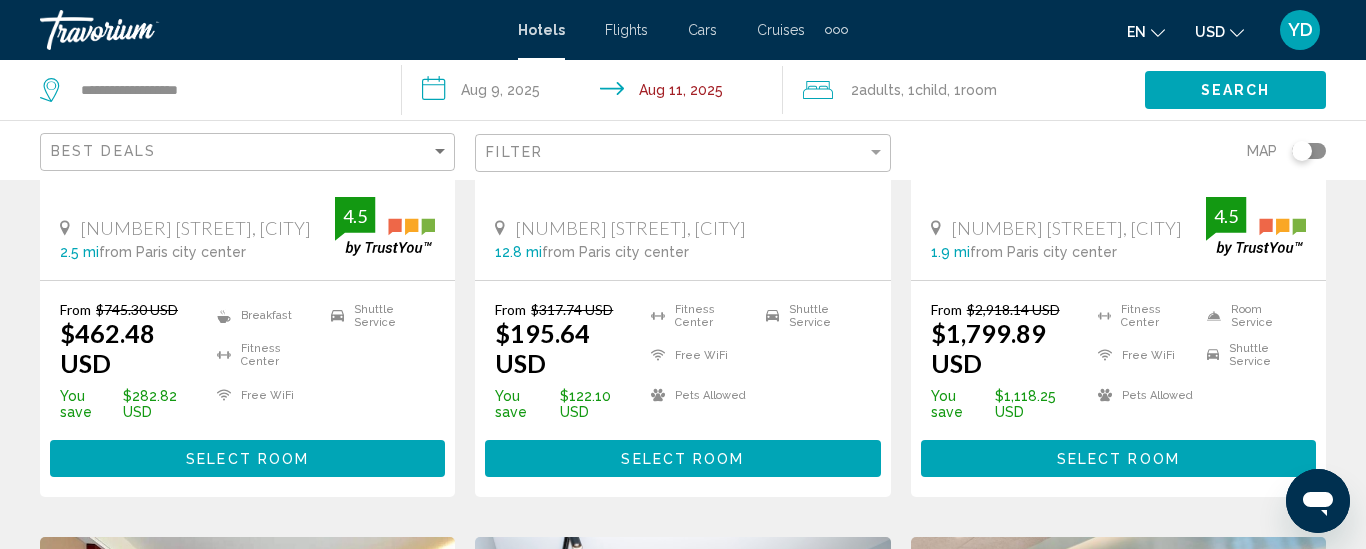scroll, scrollTop: 2040, scrollLeft: 0, axis: vertical 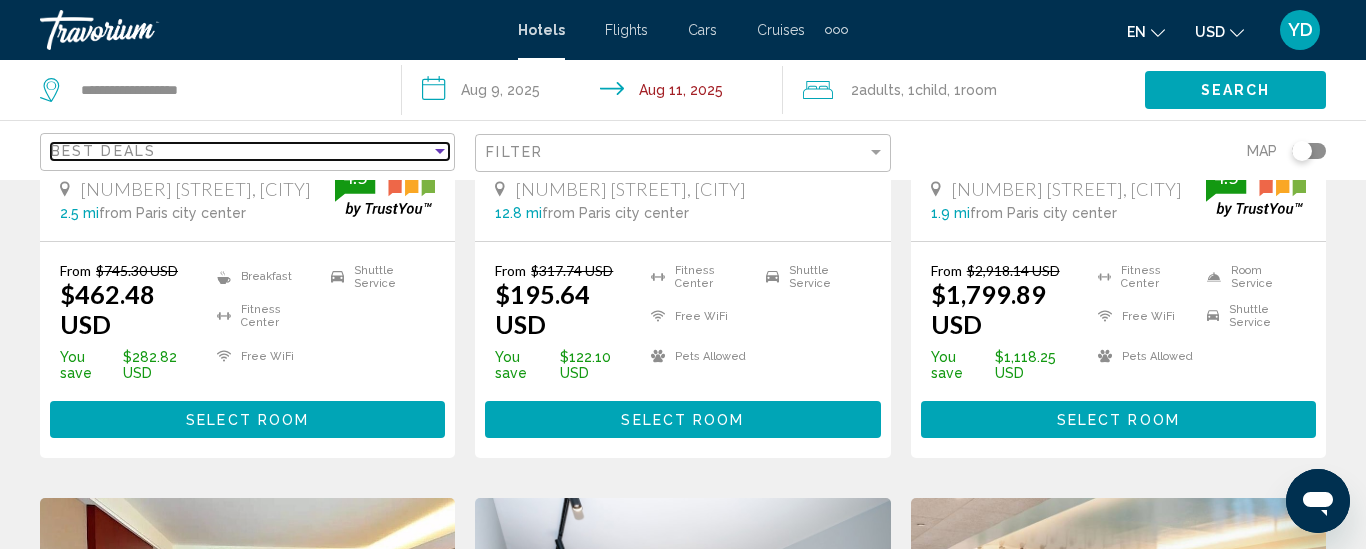 click at bounding box center (440, 151) 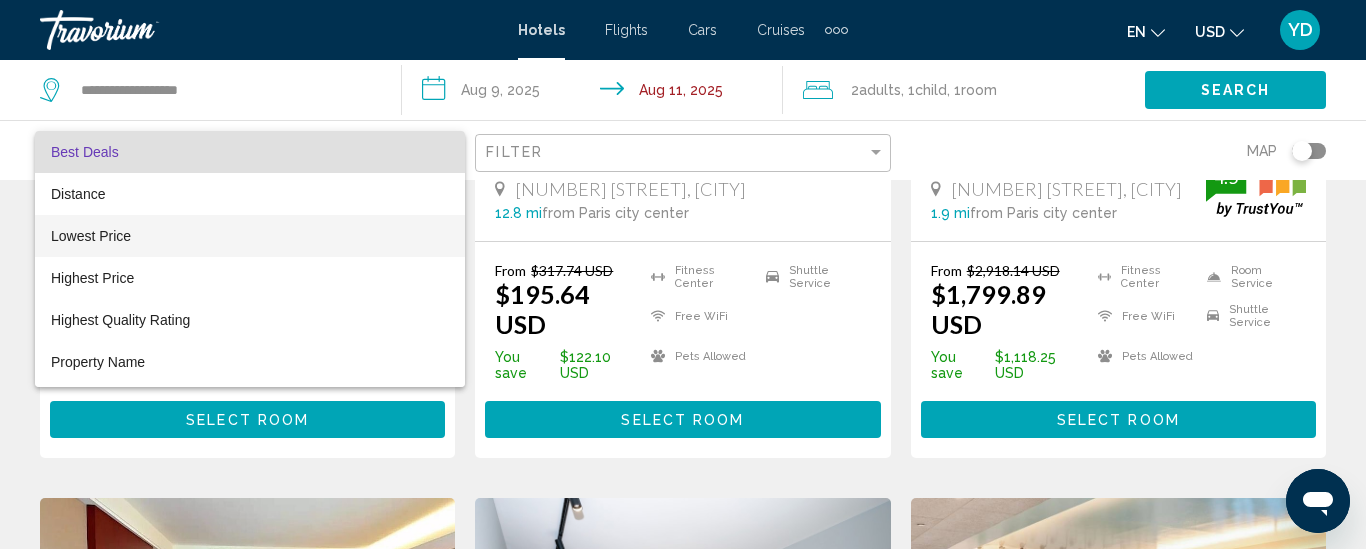 click on "Lowest Price" at bounding box center [250, 236] 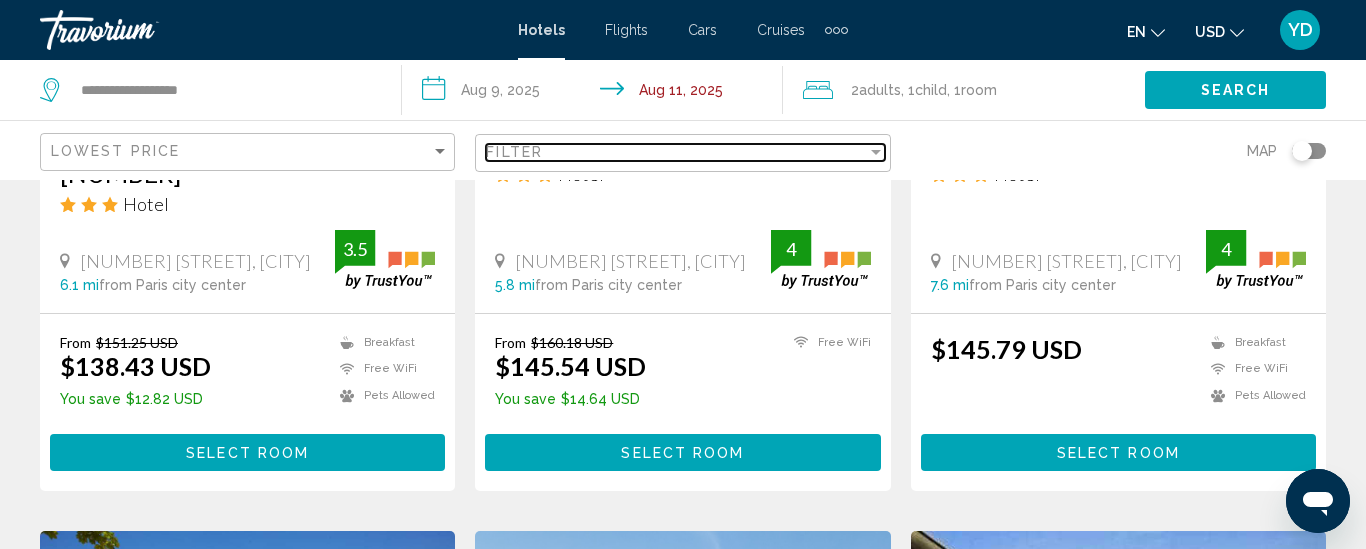 click on "Filter" at bounding box center [676, 152] 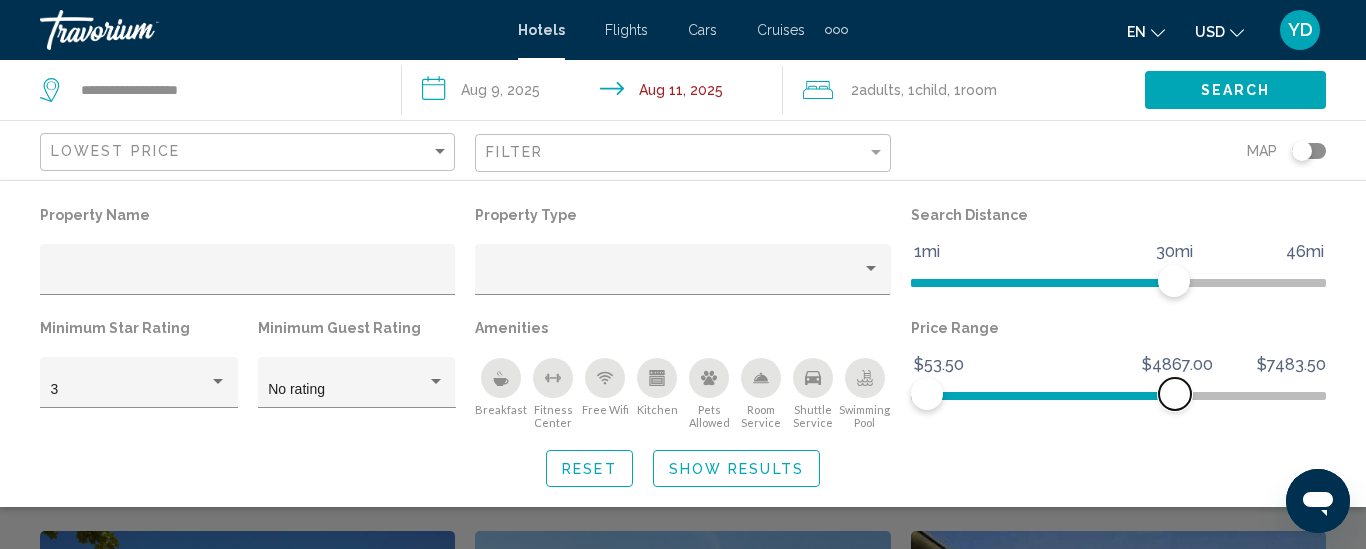 drag, startPoint x: 1309, startPoint y: 394, endPoint x: 1172, endPoint y: 426, distance: 140.68759 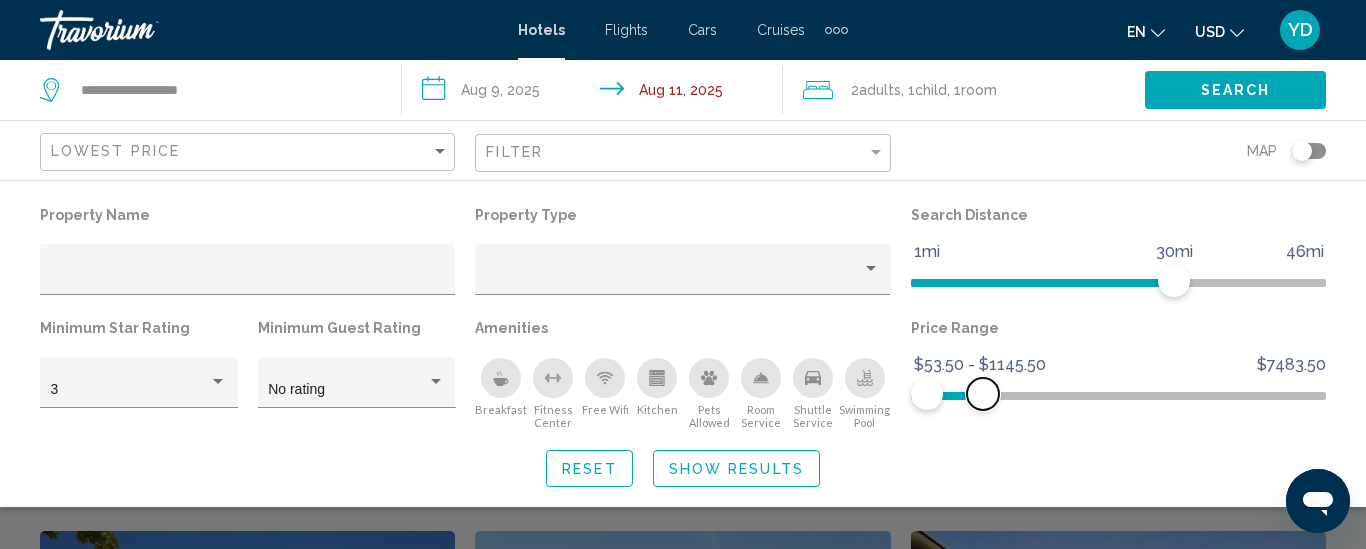 drag, startPoint x: 1170, startPoint y: 389, endPoint x: 983, endPoint y: 401, distance: 187.38463 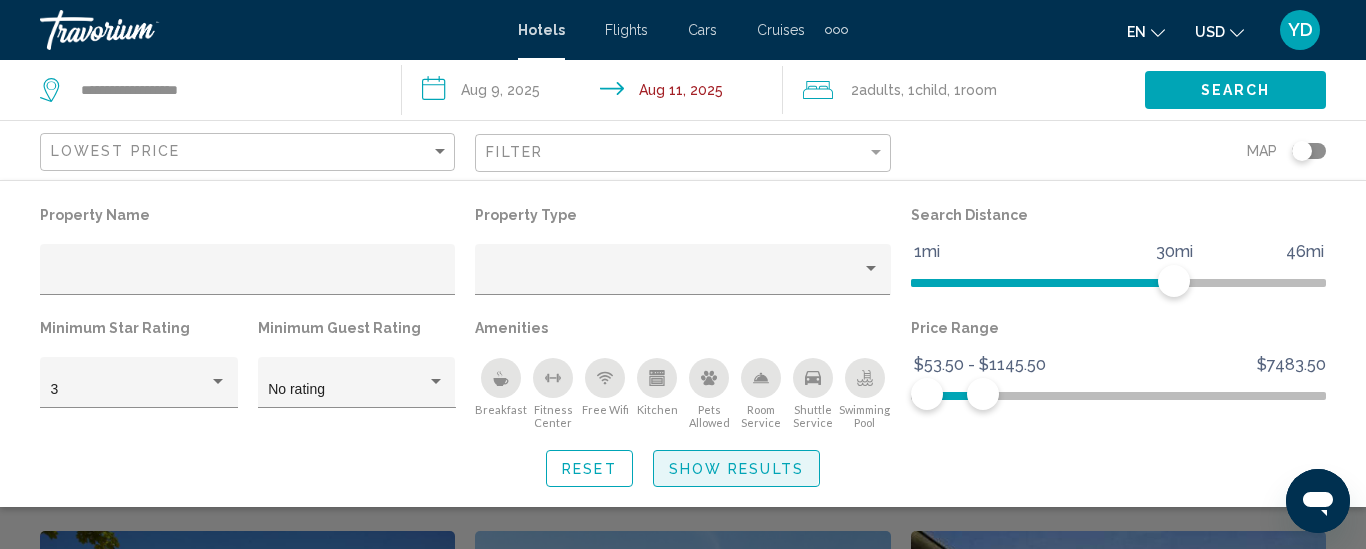 click on "Show Results" 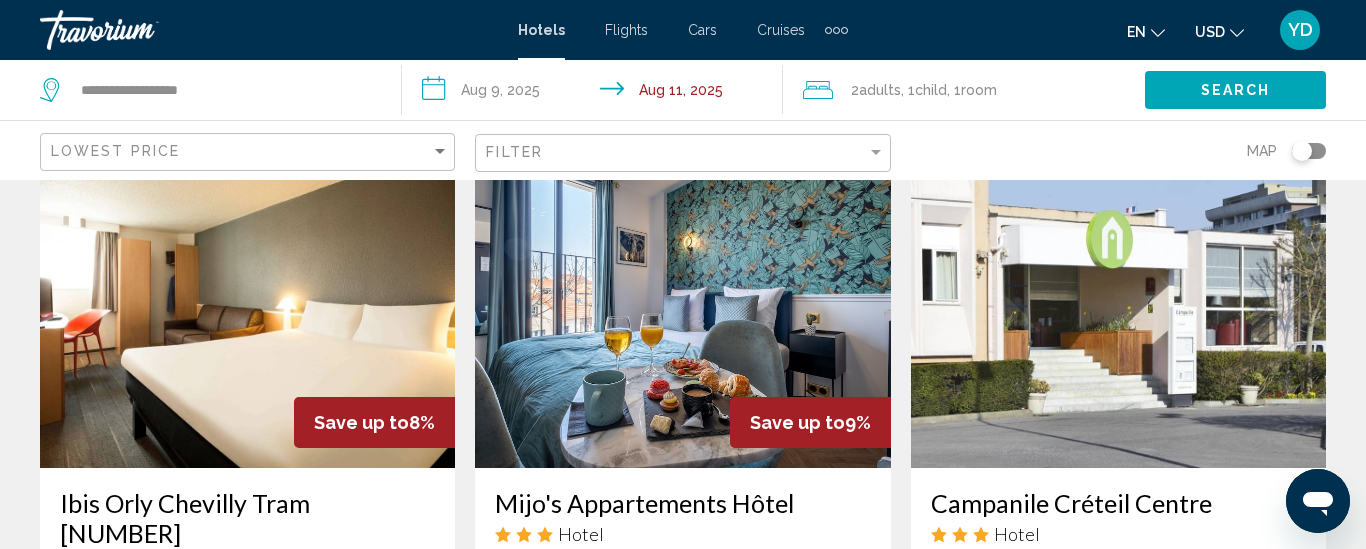 scroll, scrollTop: 1640, scrollLeft: 0, axis: vertical 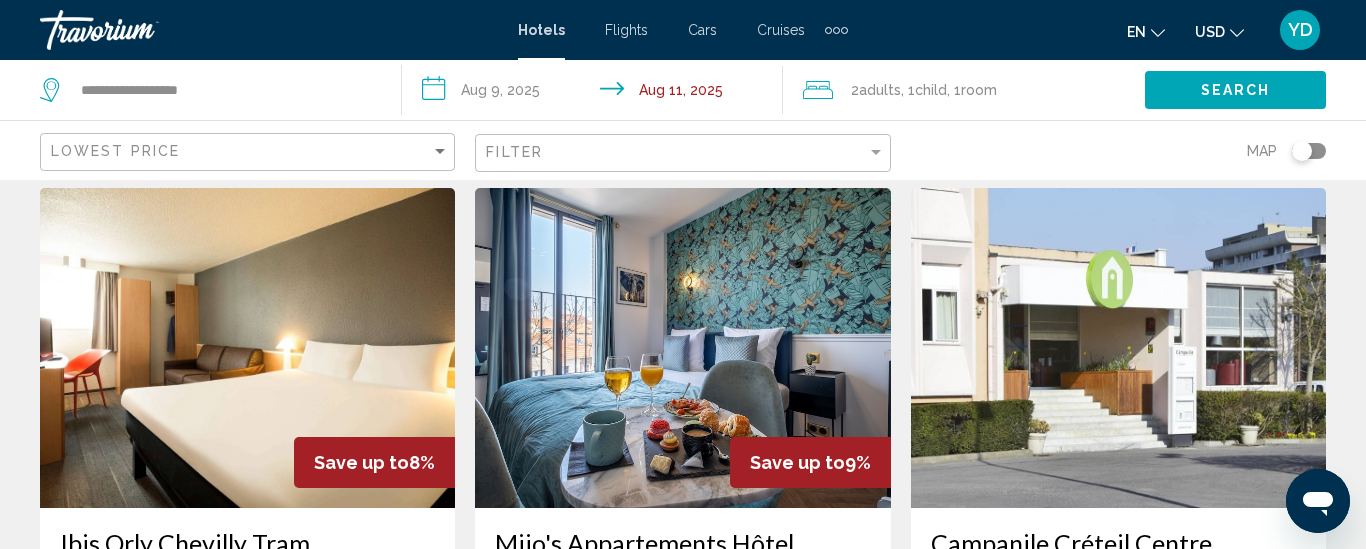 click at bounding box center (682, 348) 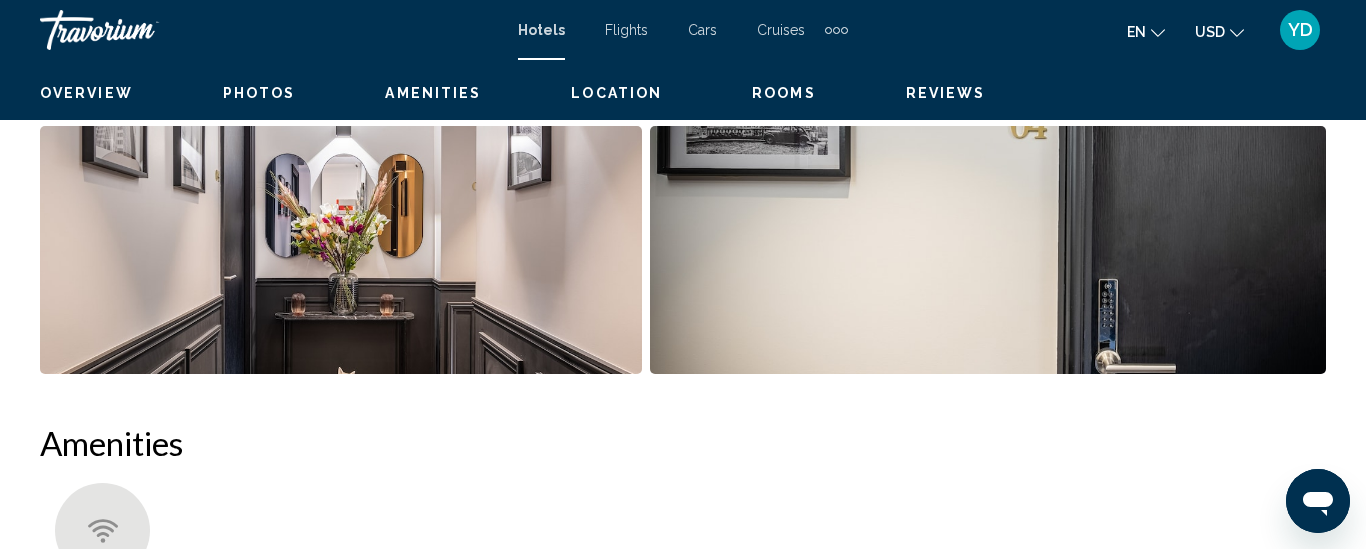 scroll, scrollTop: 260, scrollLeft: 0, axis: vertical 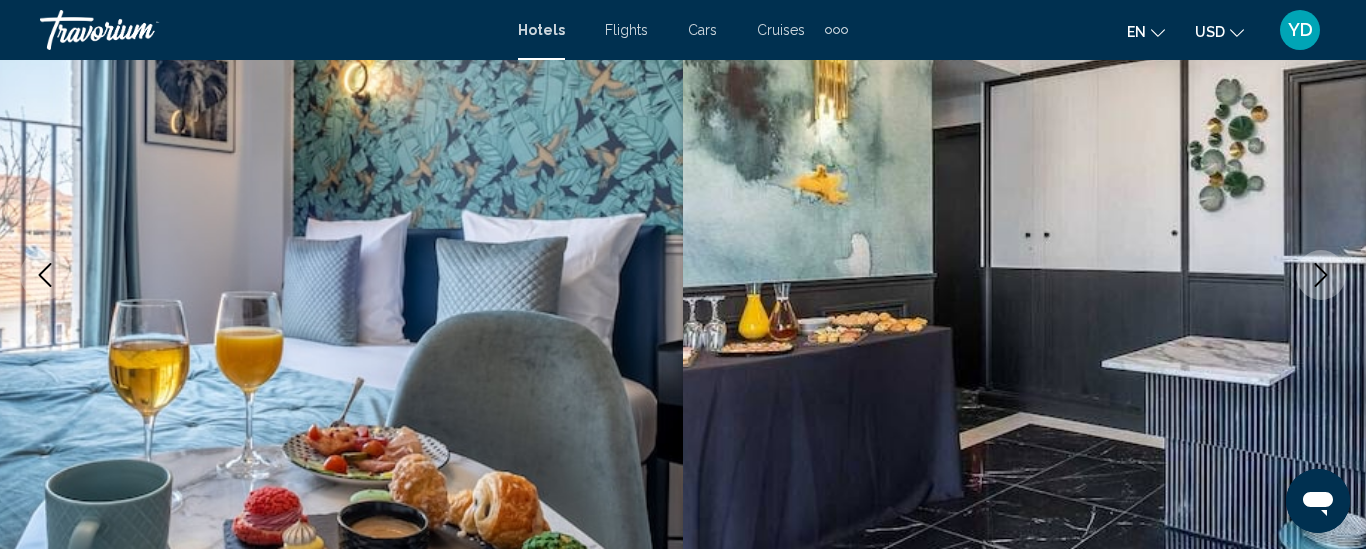 type 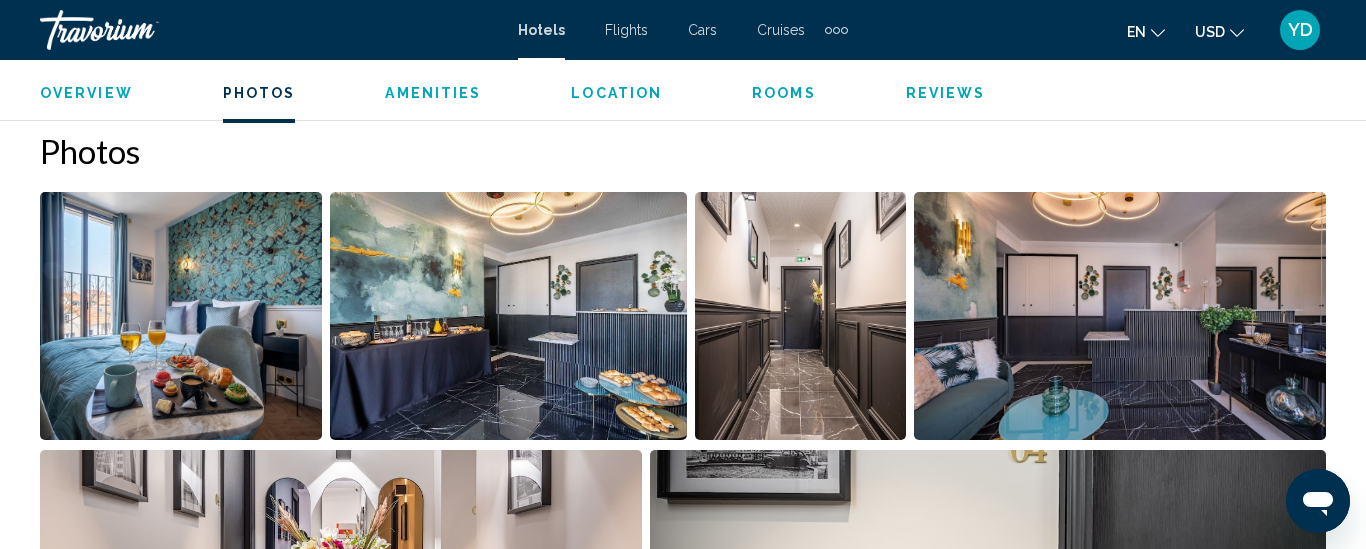 scroll, scrollTop: 1340, scrollLeft: 0, axis: vertical 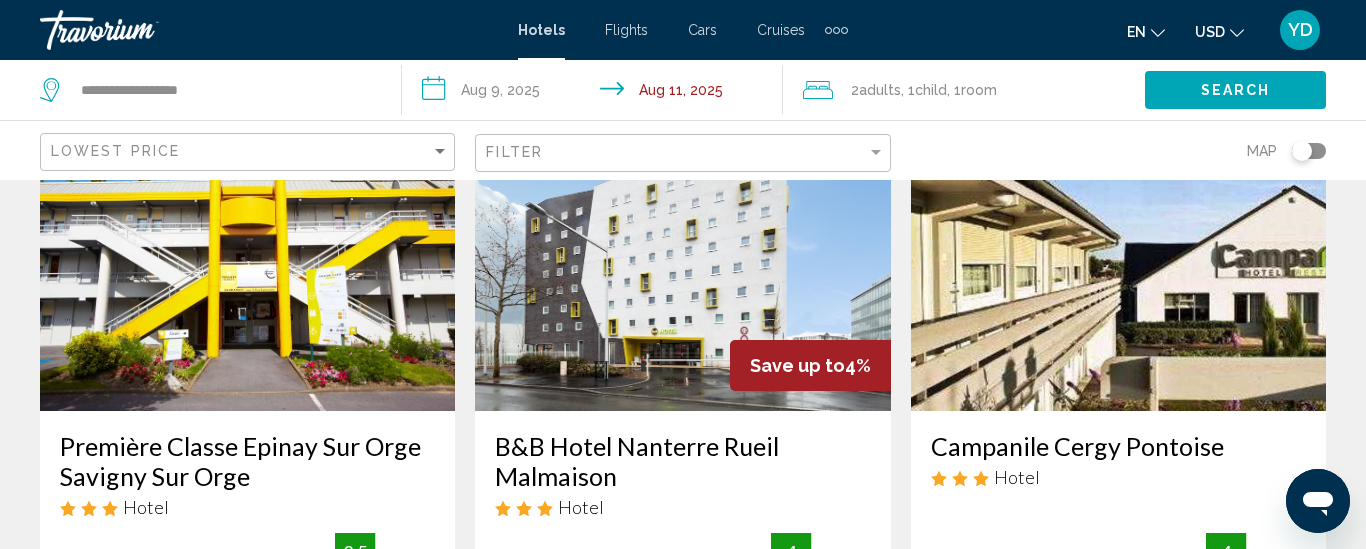 click at bounding box center [1118, 251] 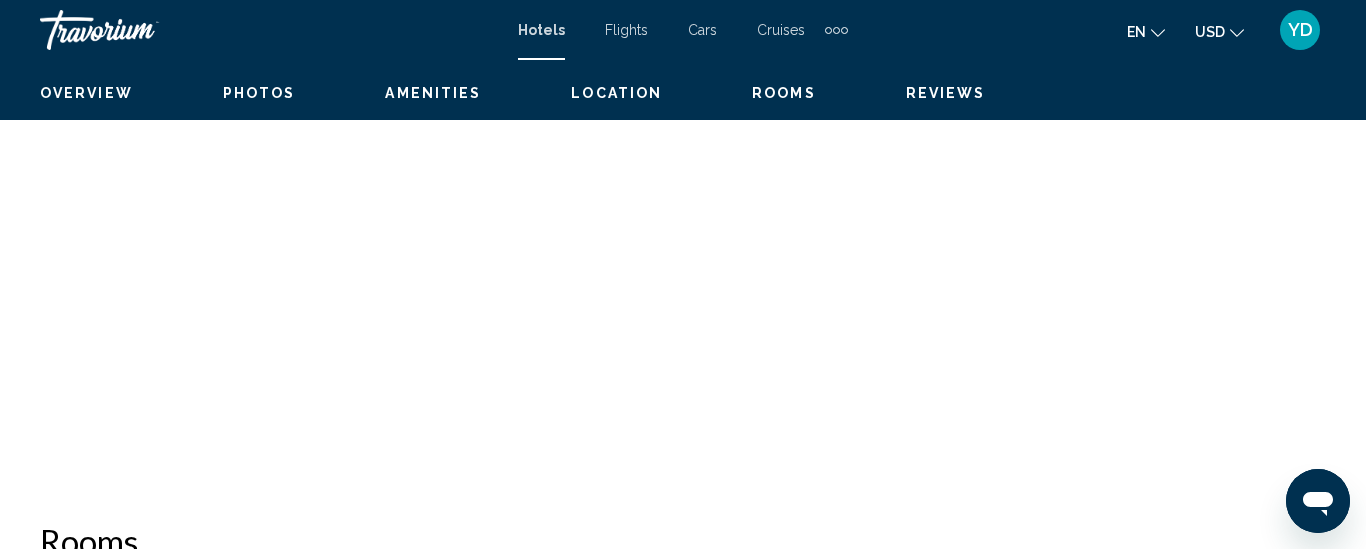 scroll, scrollTop: 260, scrollLeft: 0, axis: vertical 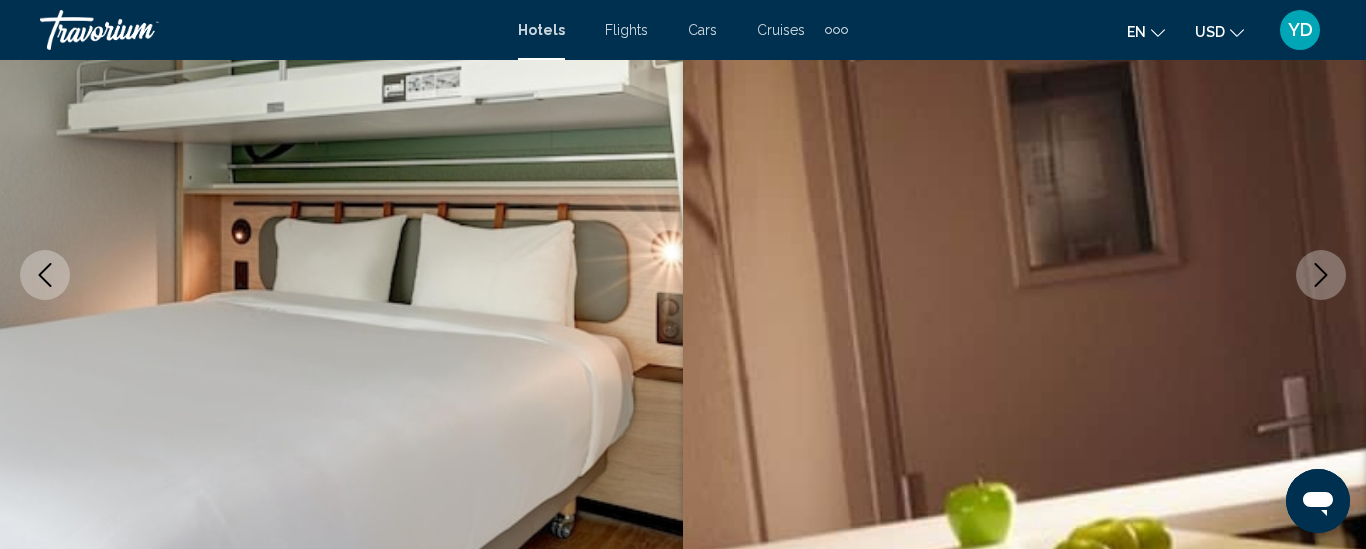 type 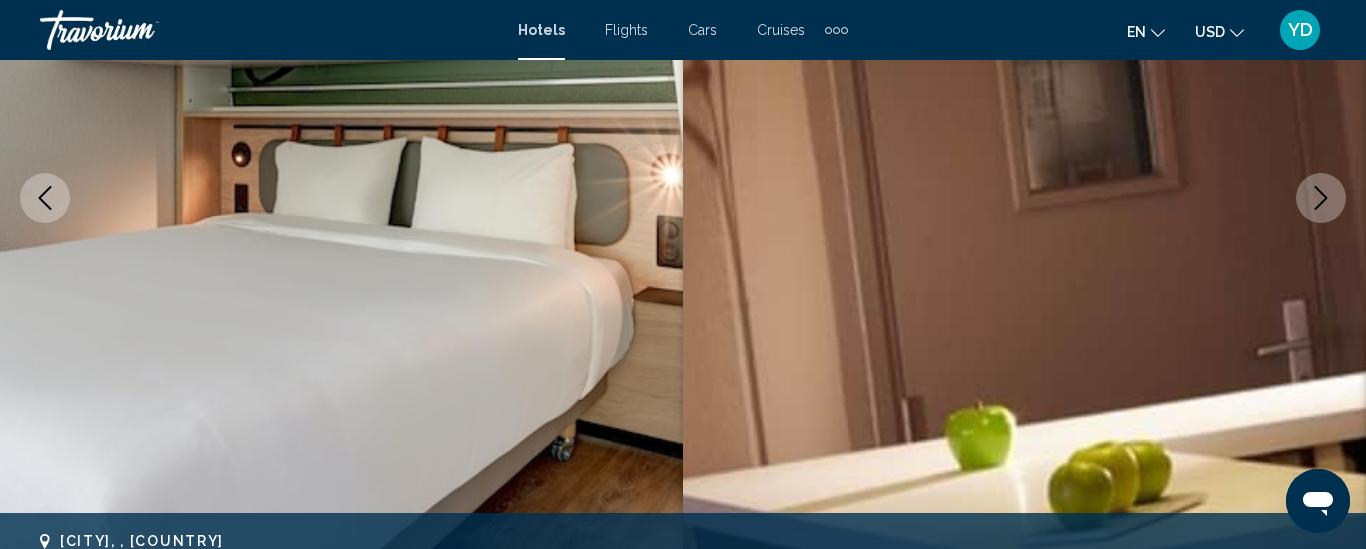 scroll, scrollTop: 340, scrollLeft: 0, axis: vertical 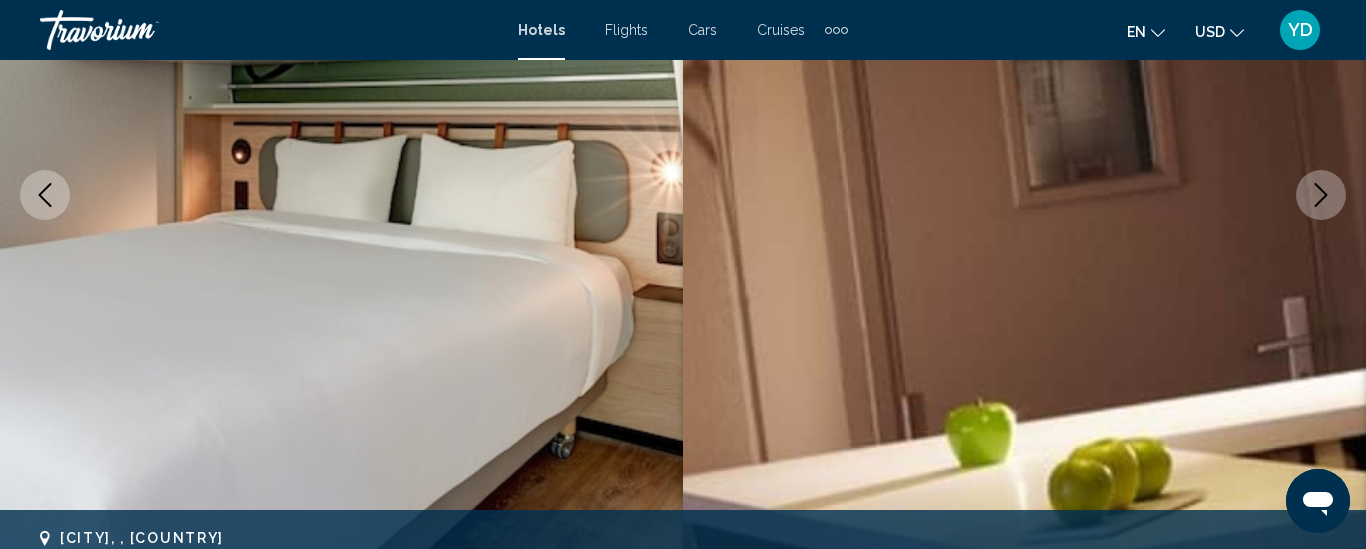 click 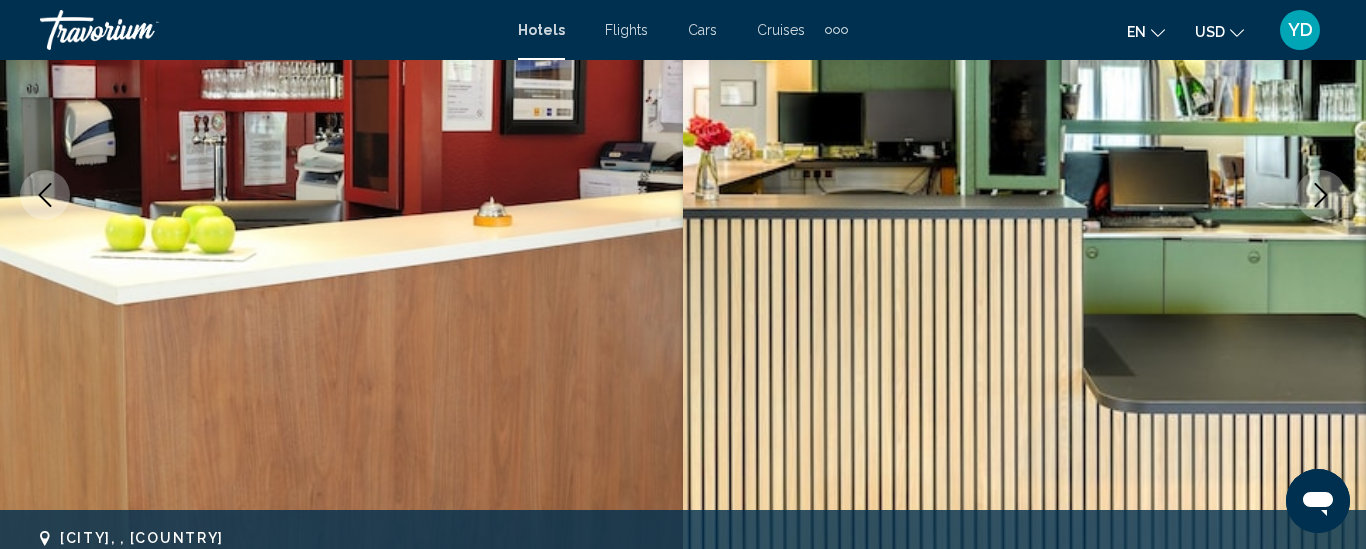 click 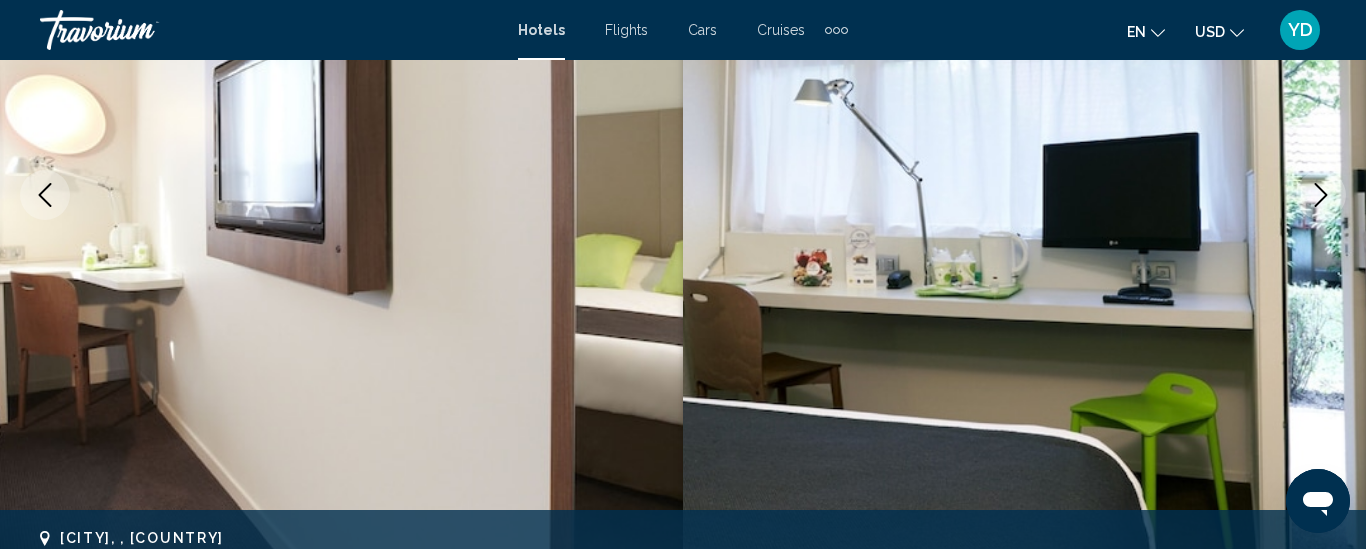 click 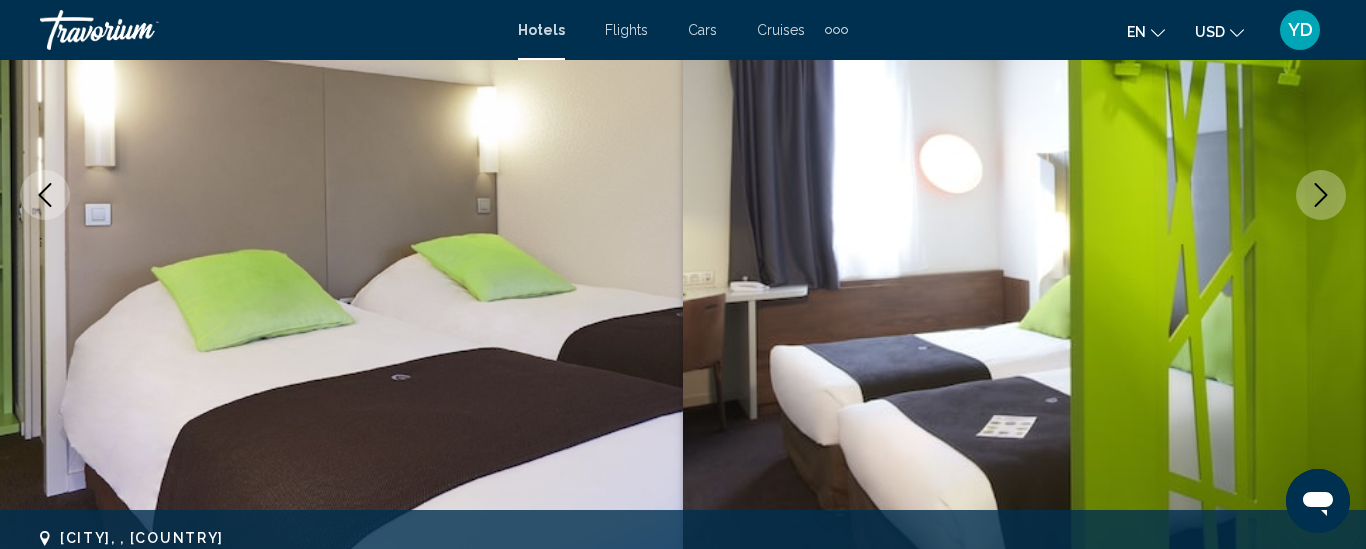 click 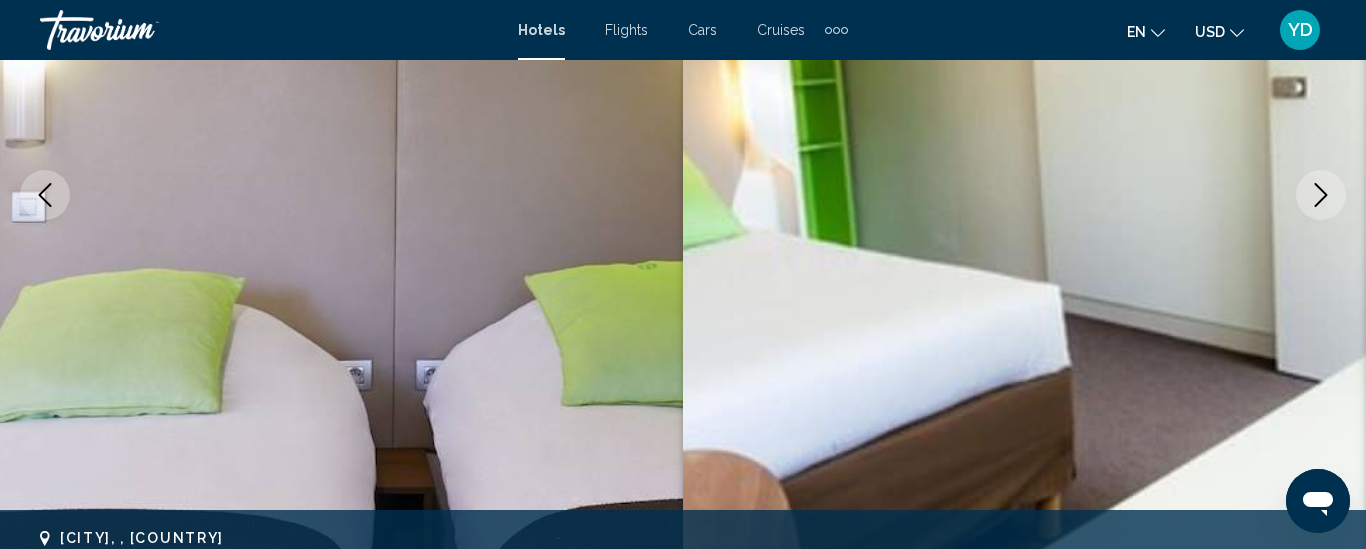 click 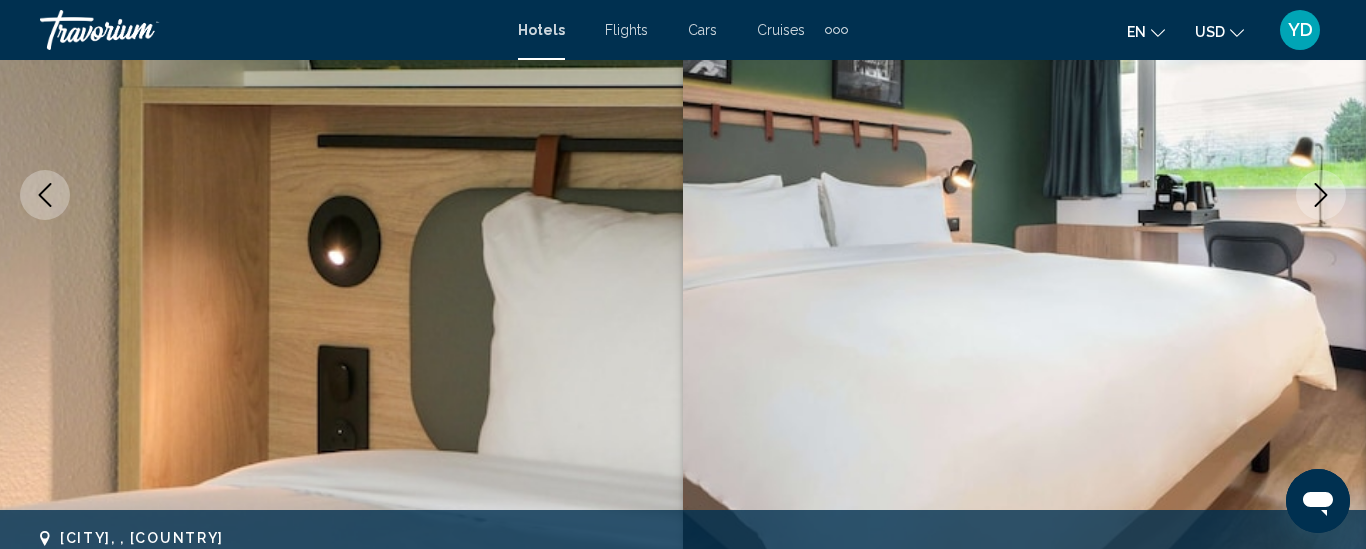 click 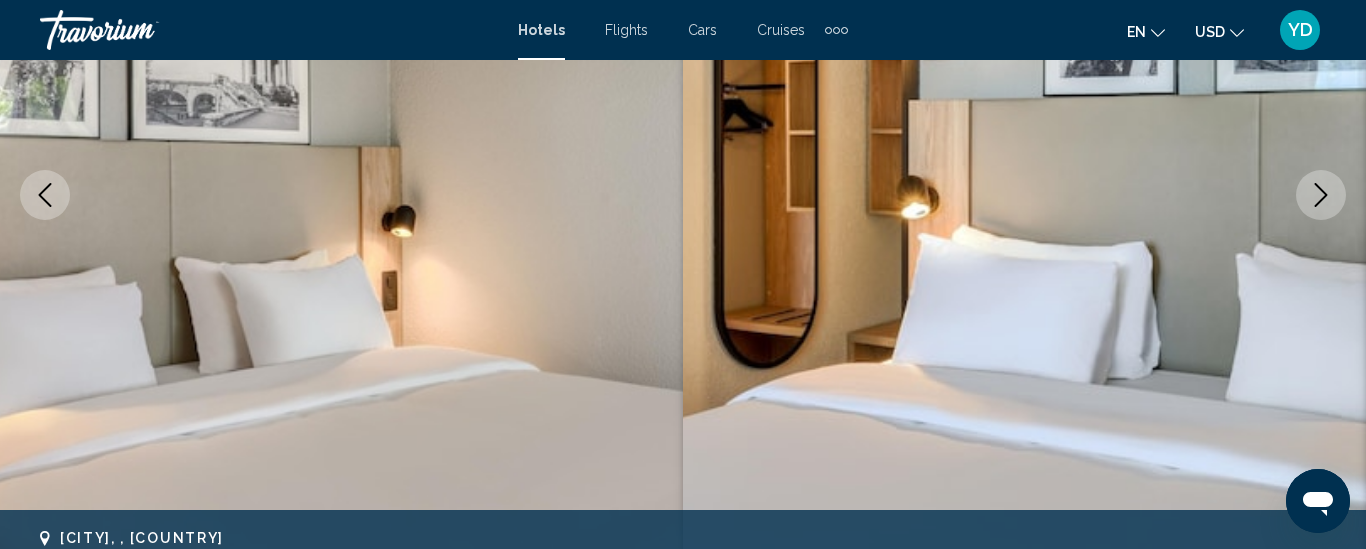 click 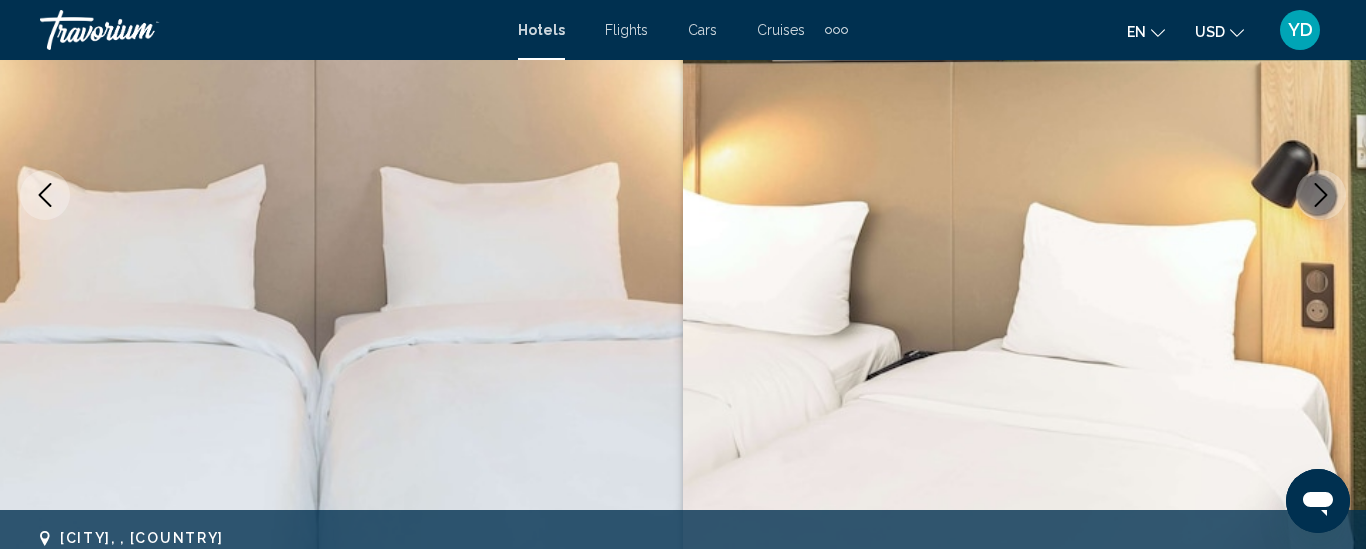 click 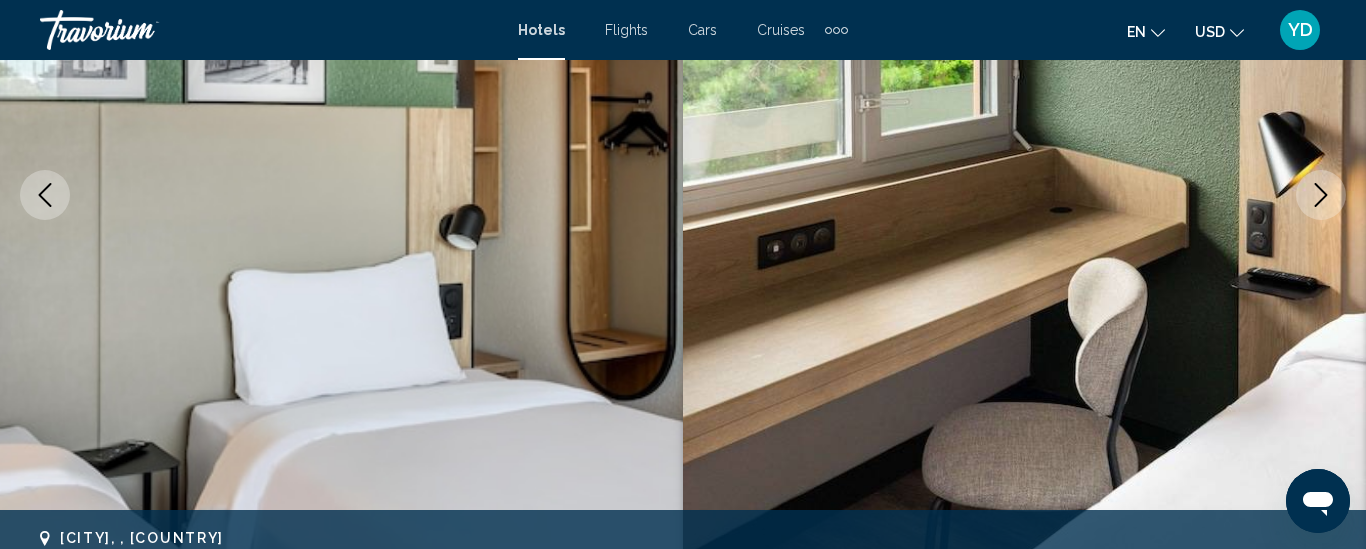 click 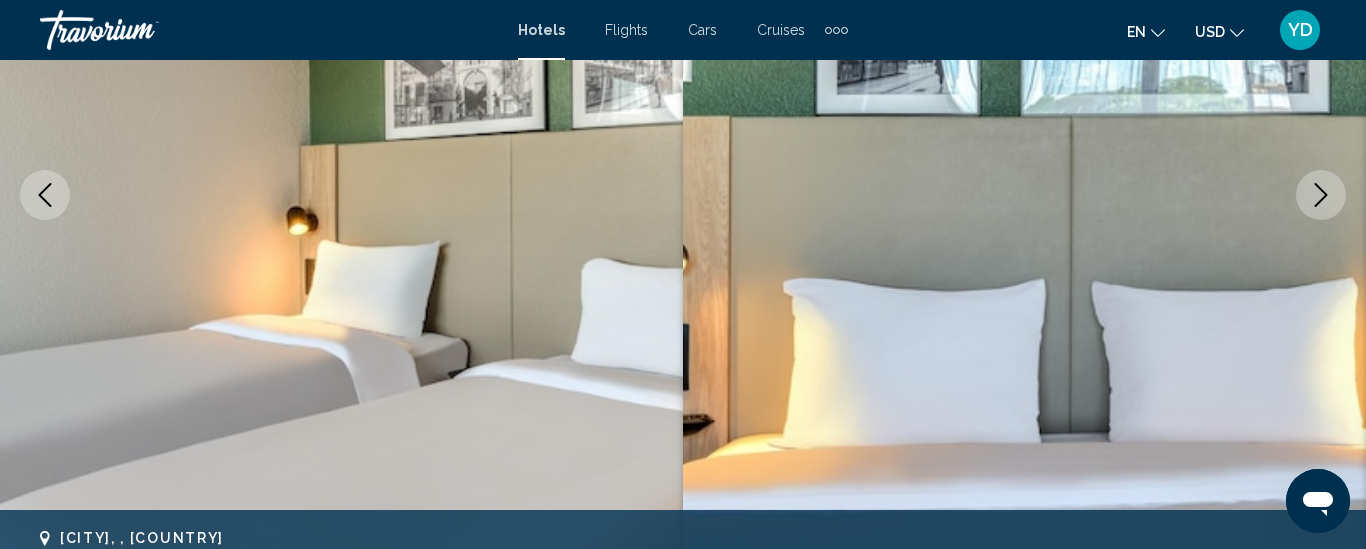click 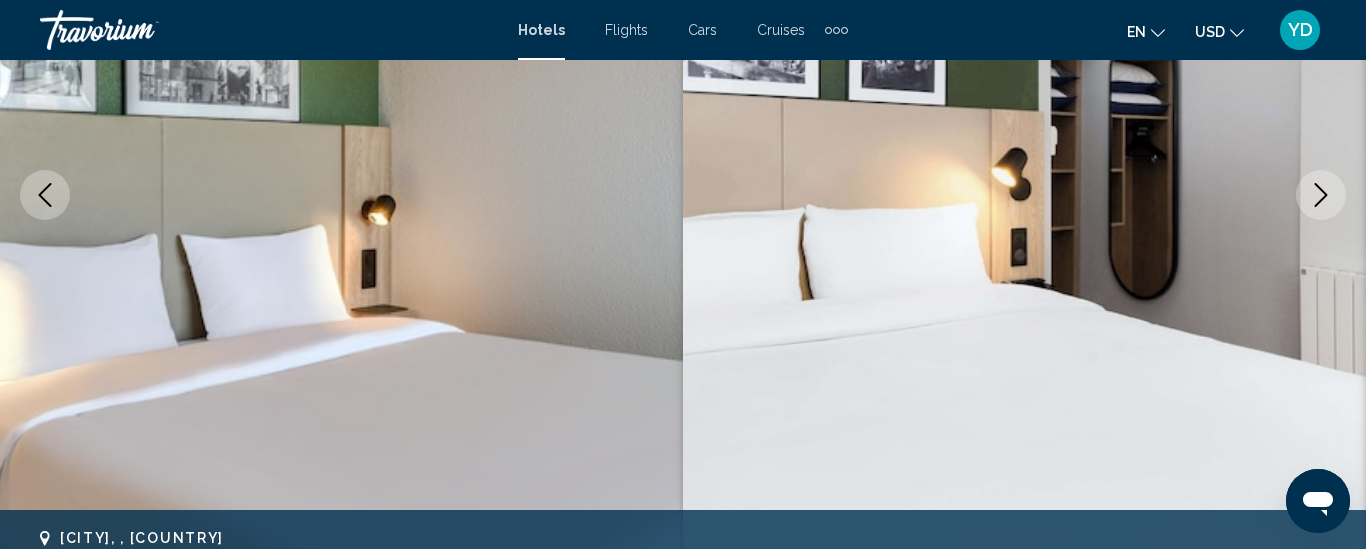 click at bounding box center (1321, 195) 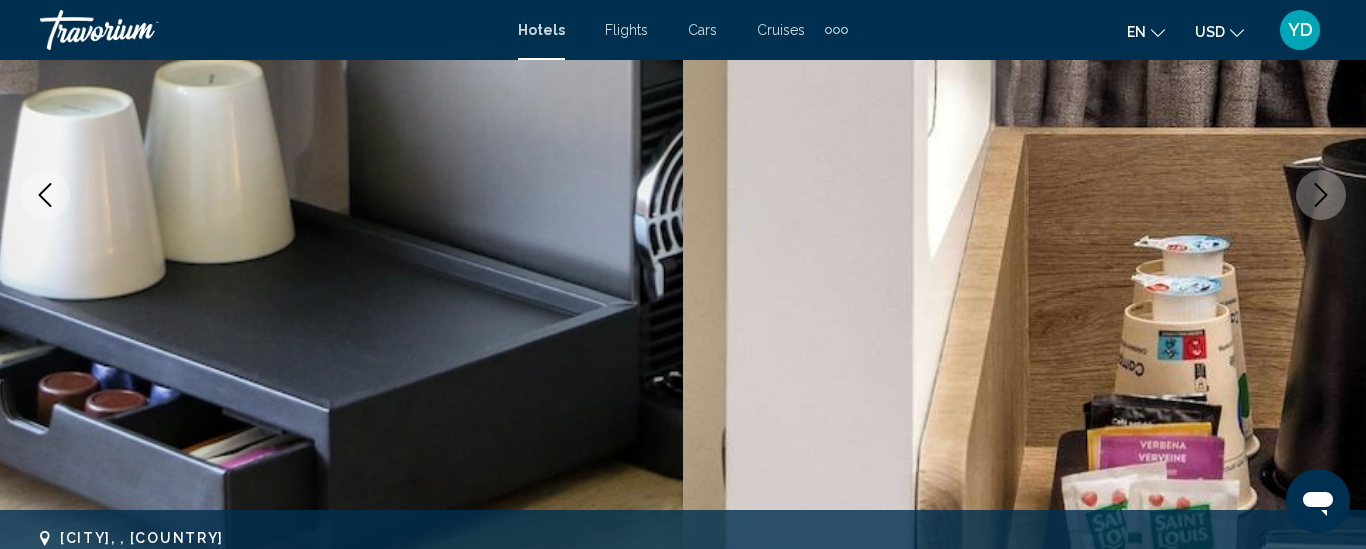click at bounding box center (1321, 195) 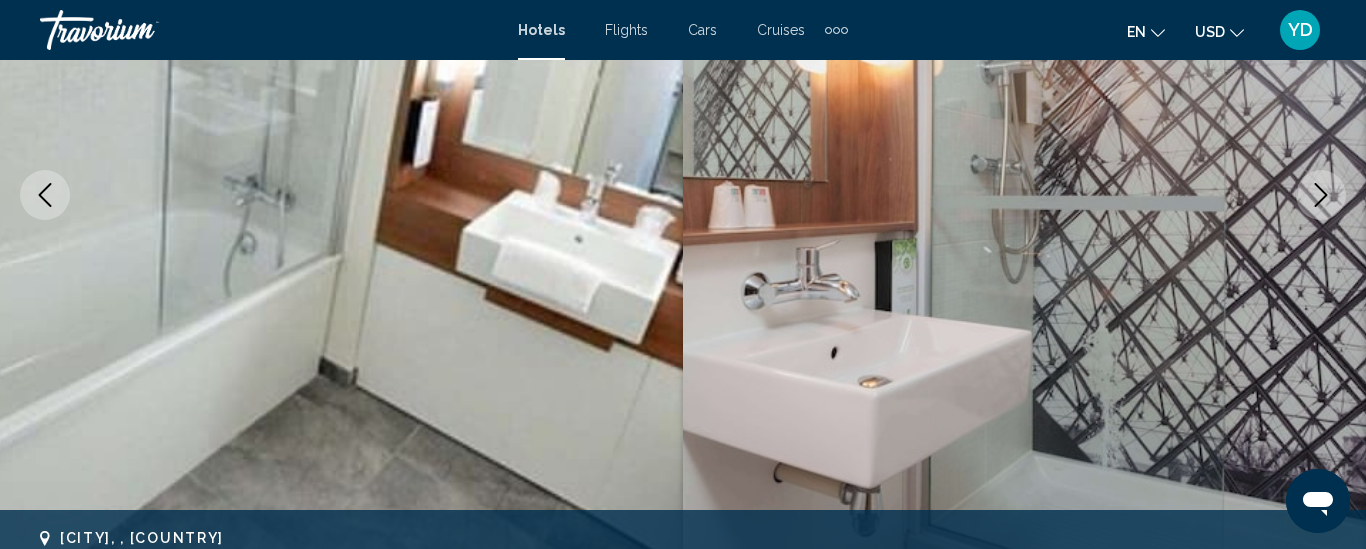 click at bounding box center (1321, 195) 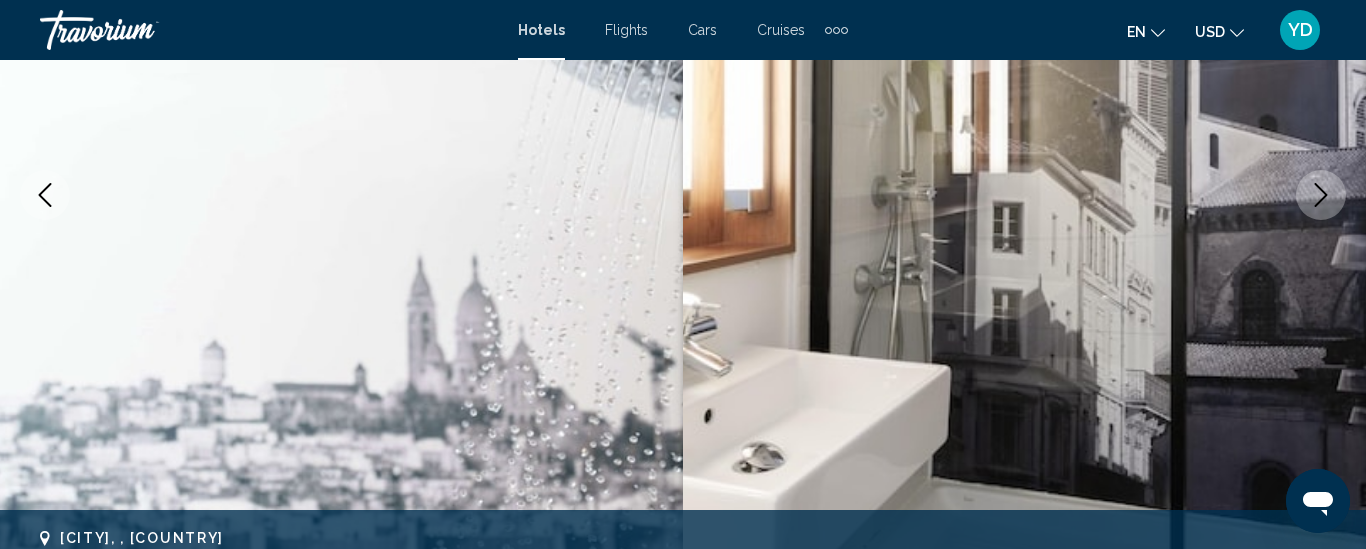 click at bounding box center [1321, 195] 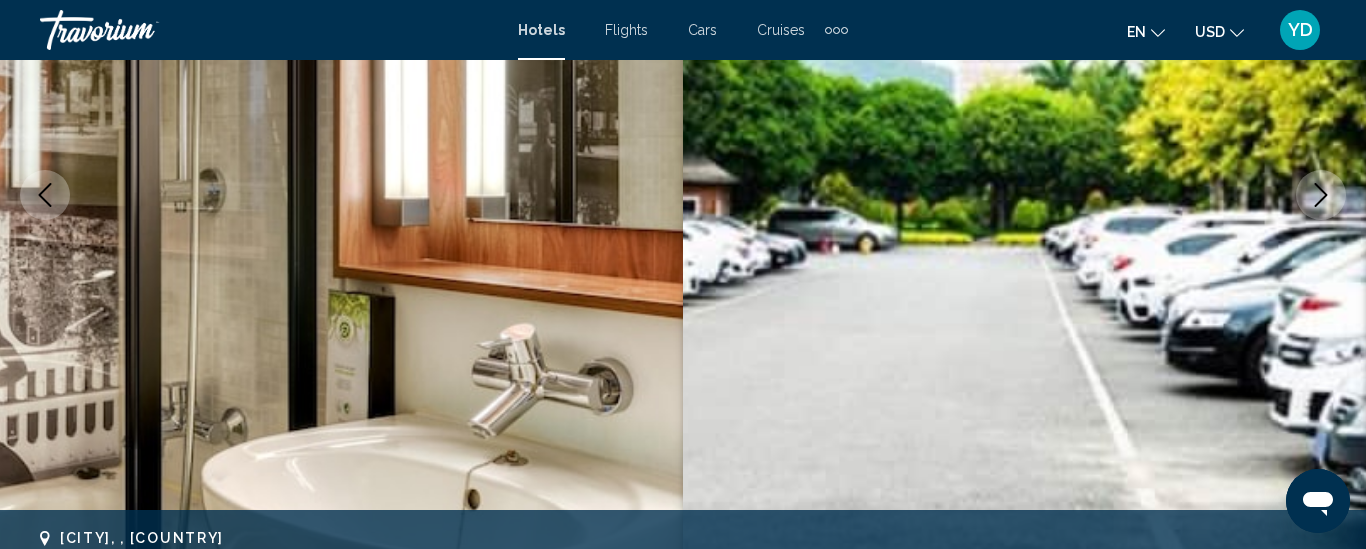 click at bounding box center (1321, 195) 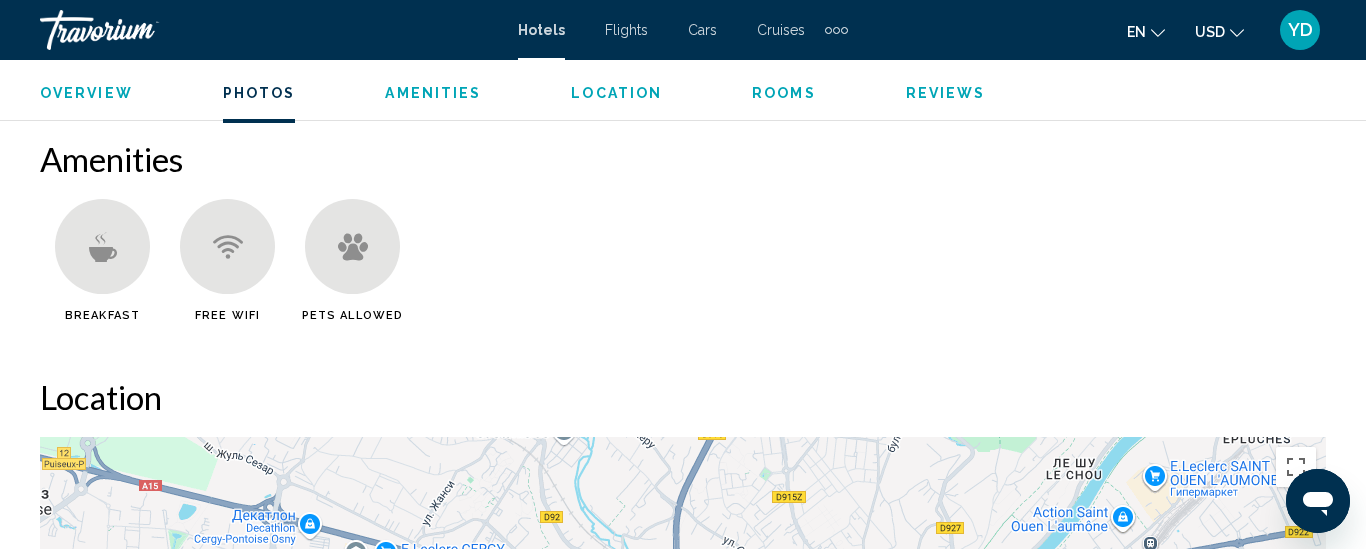 scroll, scrollTop: 1940, scrollLeft: 0, axis: vertical 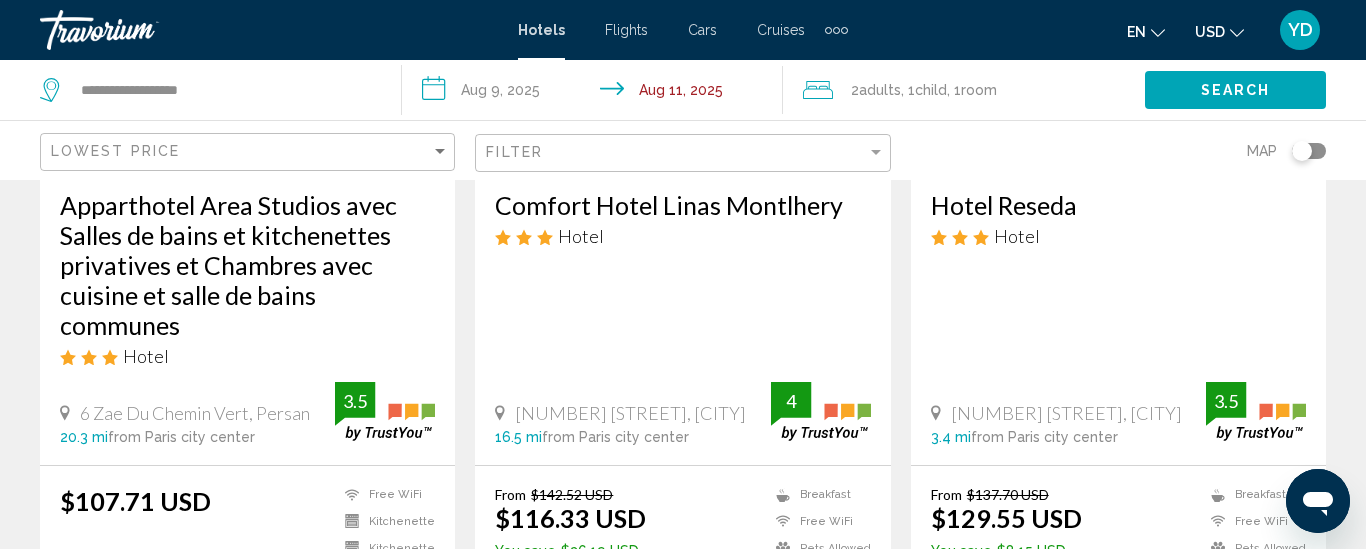 click on "Comfort Hotel Linas Montlhery
Hotel" at bounding box center [682, 226] 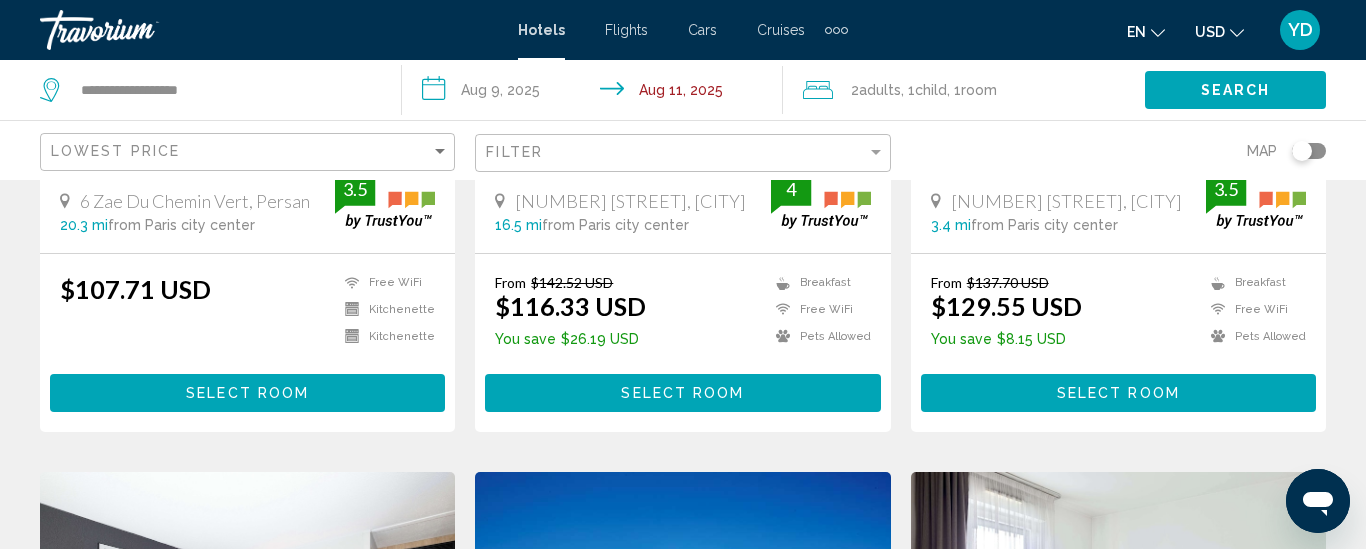 scroll, scrollTop: 640, scrollLeft: 0, axis: vertical 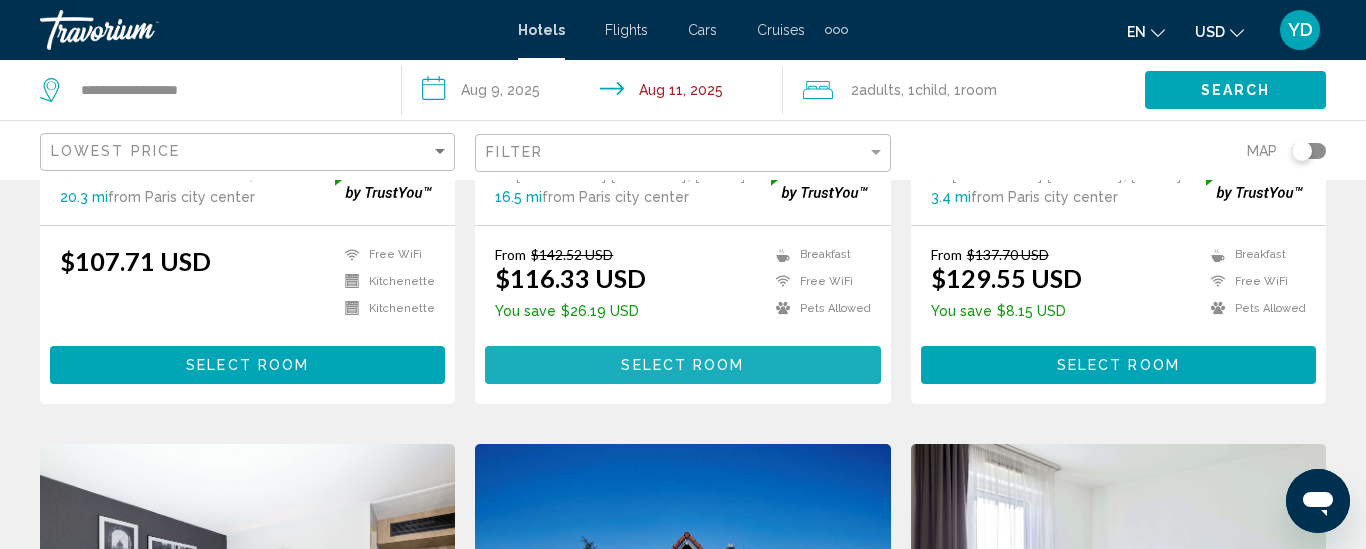 click on "Select Room" at bounding box center (682, 366) 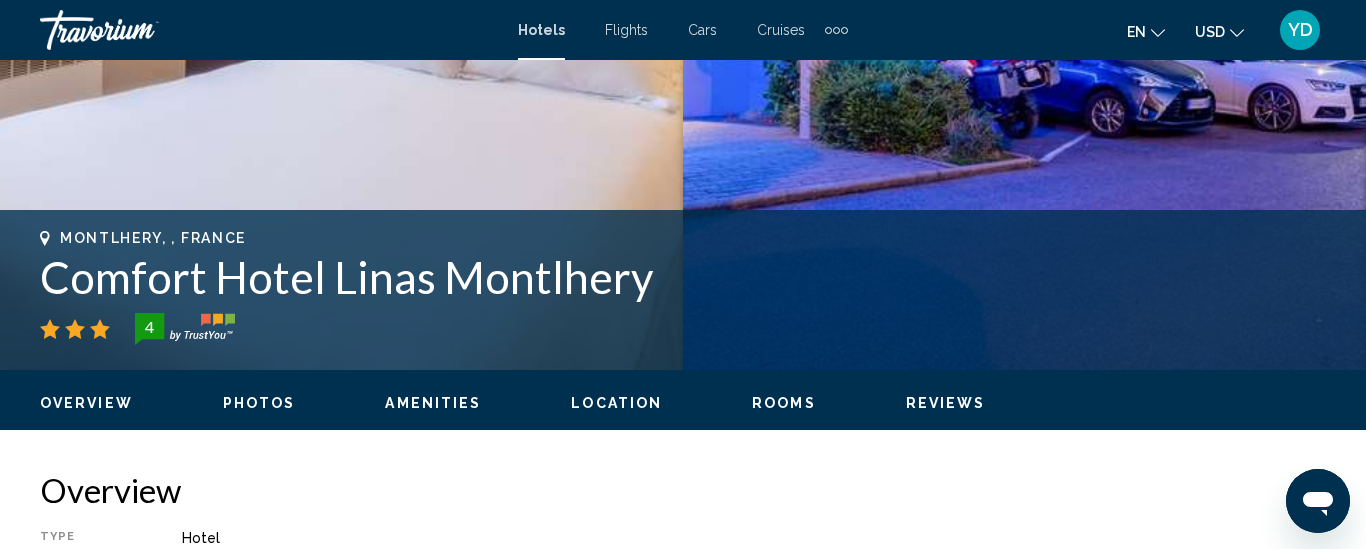 scroll, scrollTop: 260, scrollLeft: 0, axis: vertical 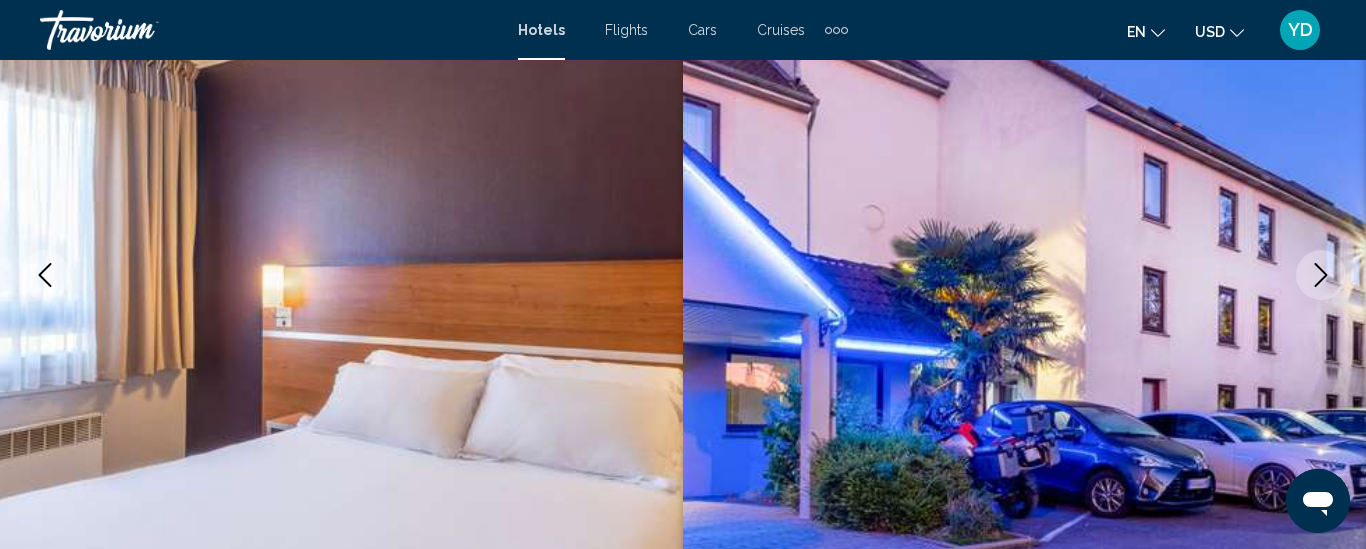 click 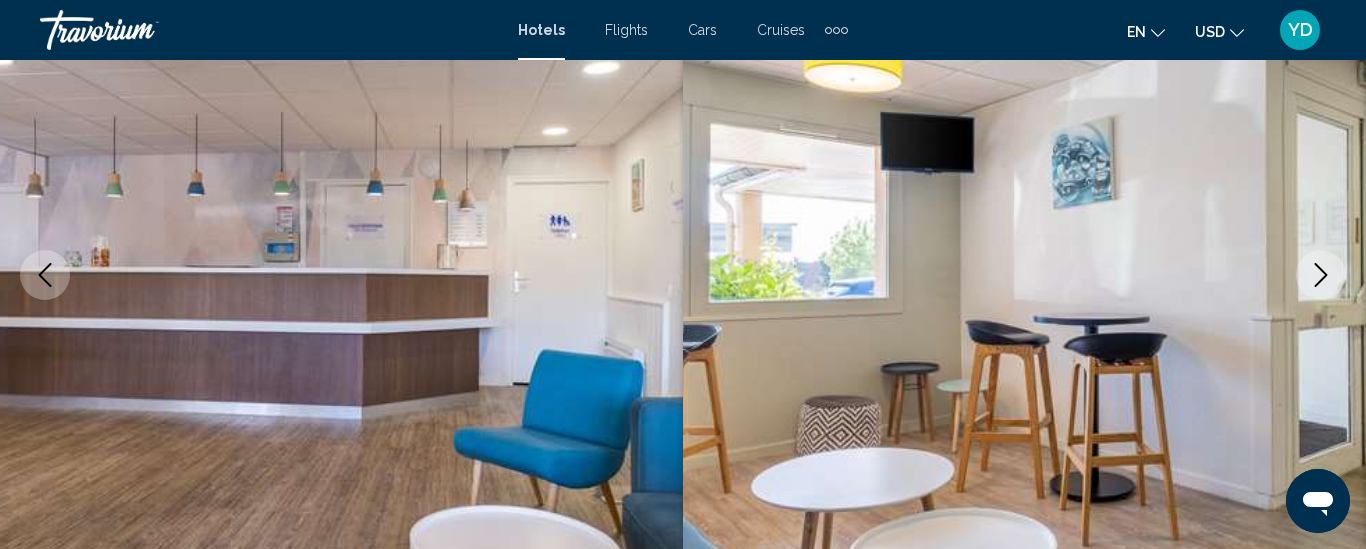 click at bounding box center (1321, 275) 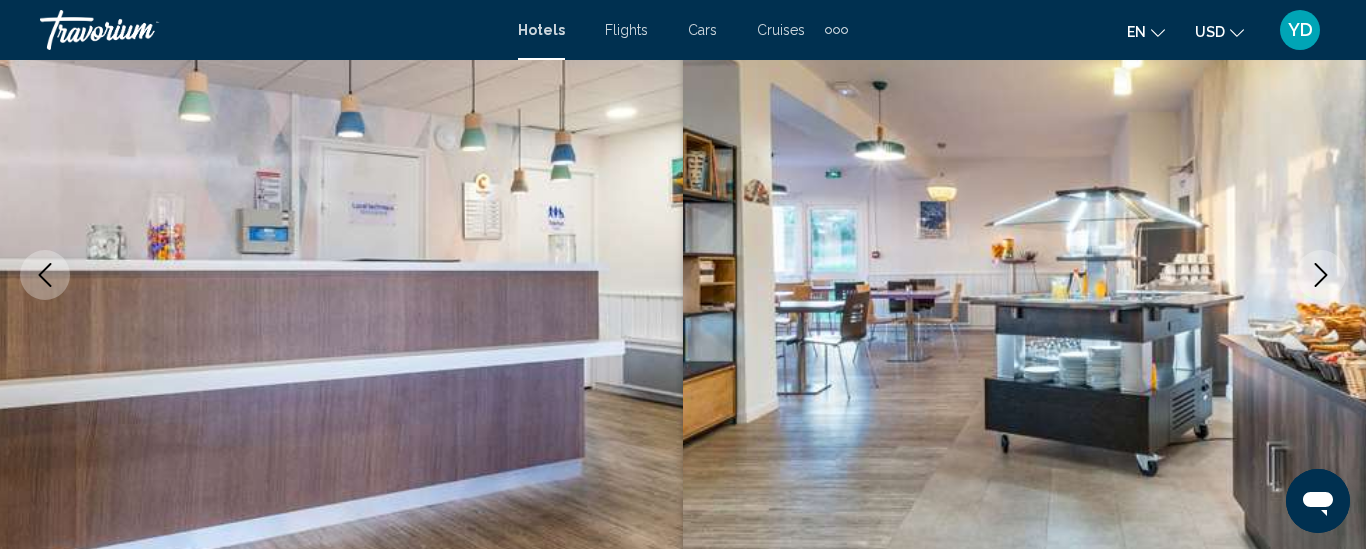 click at bounding box center [1321, 275] 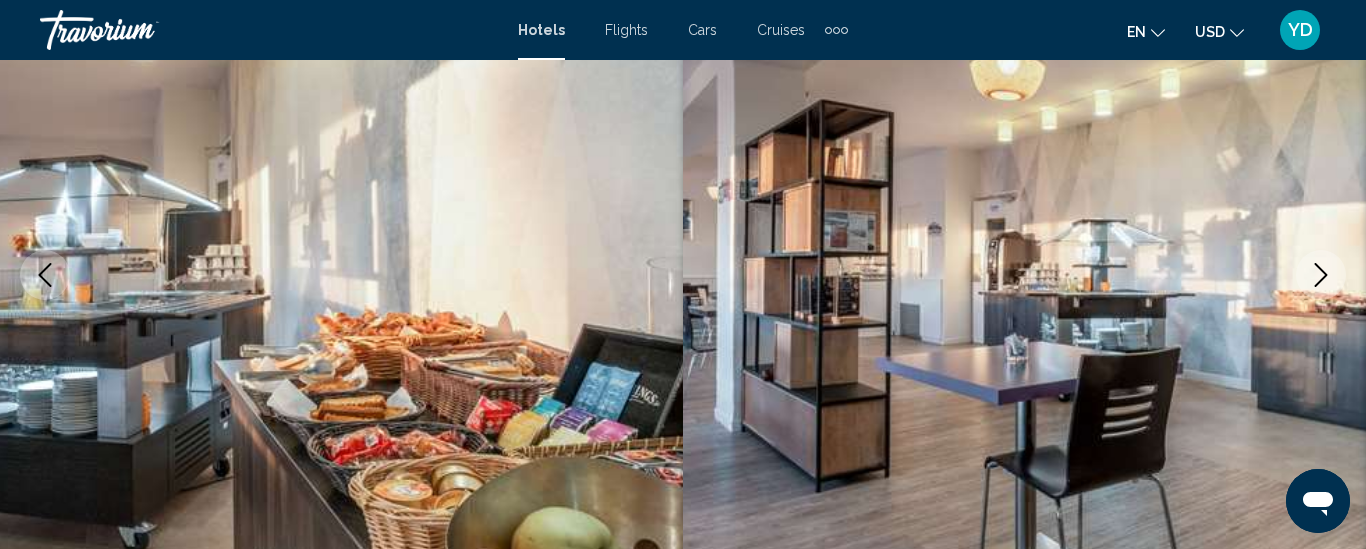click at bounding box center [1321, 275] 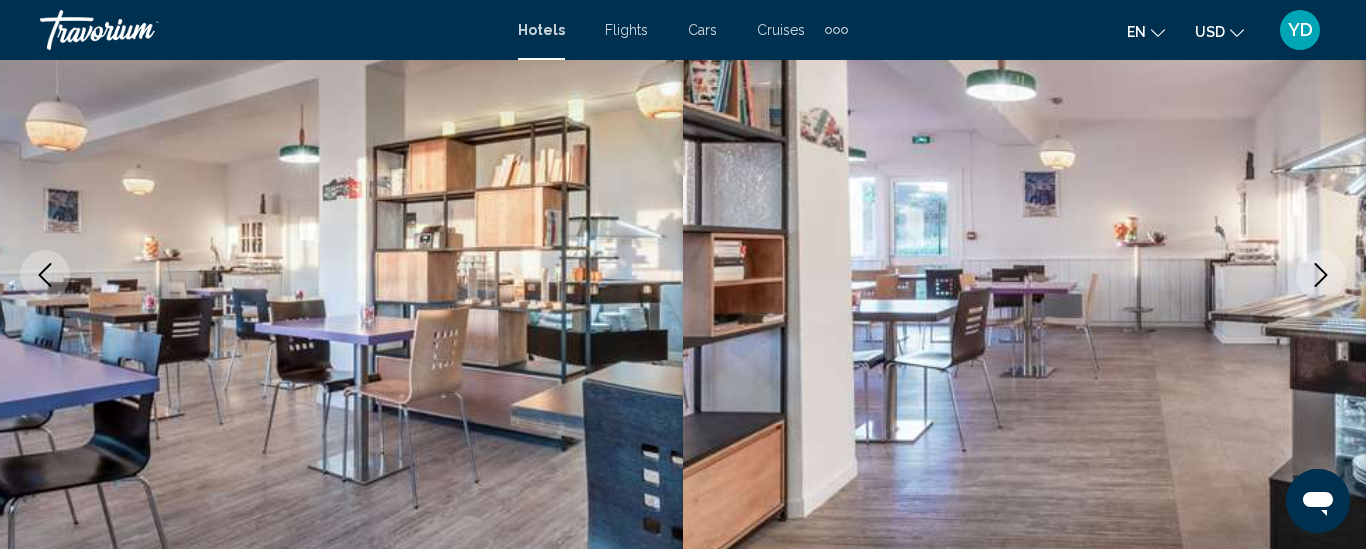 click at bounding box center (1321, 275) 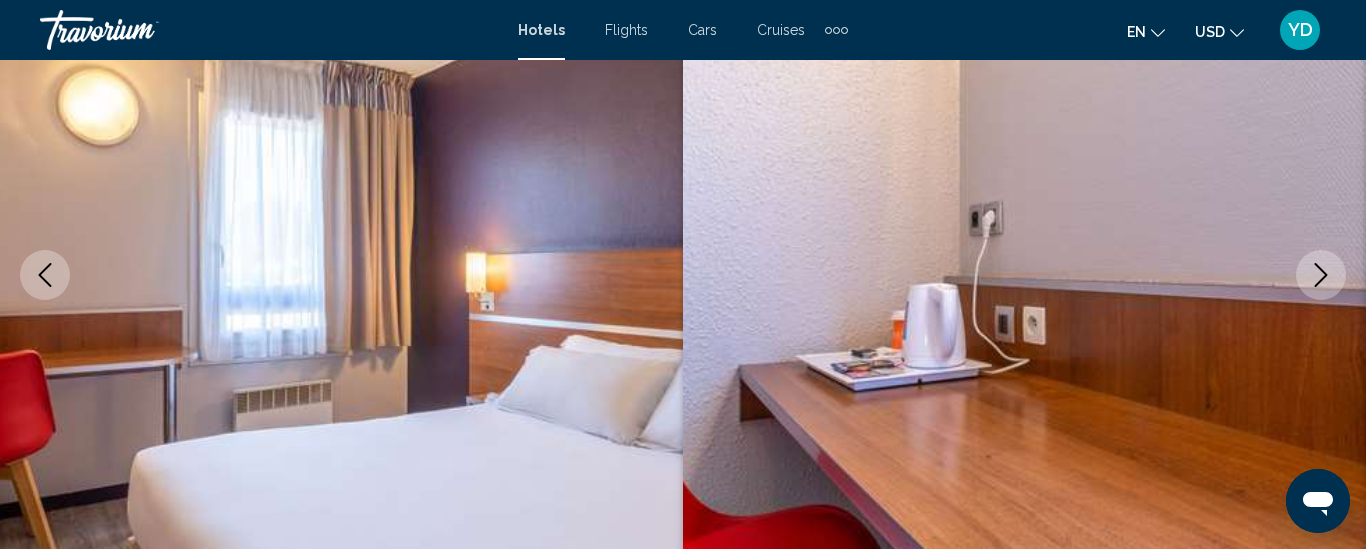 click at bounding box center (1321, 275) 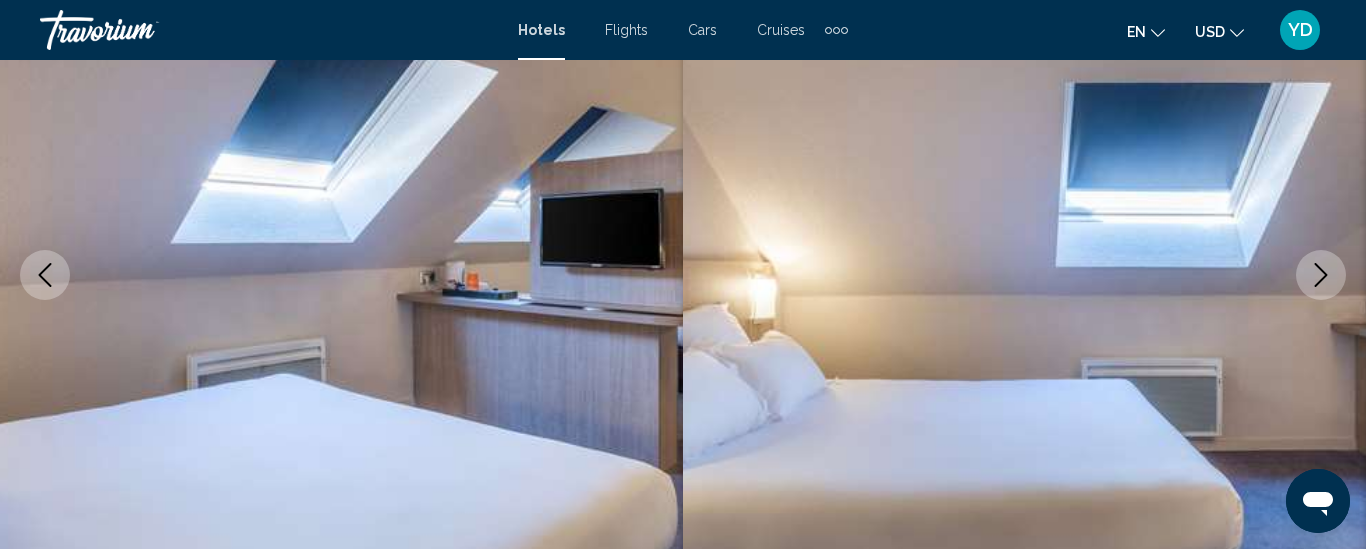 click at bounding box center [1321, 275] 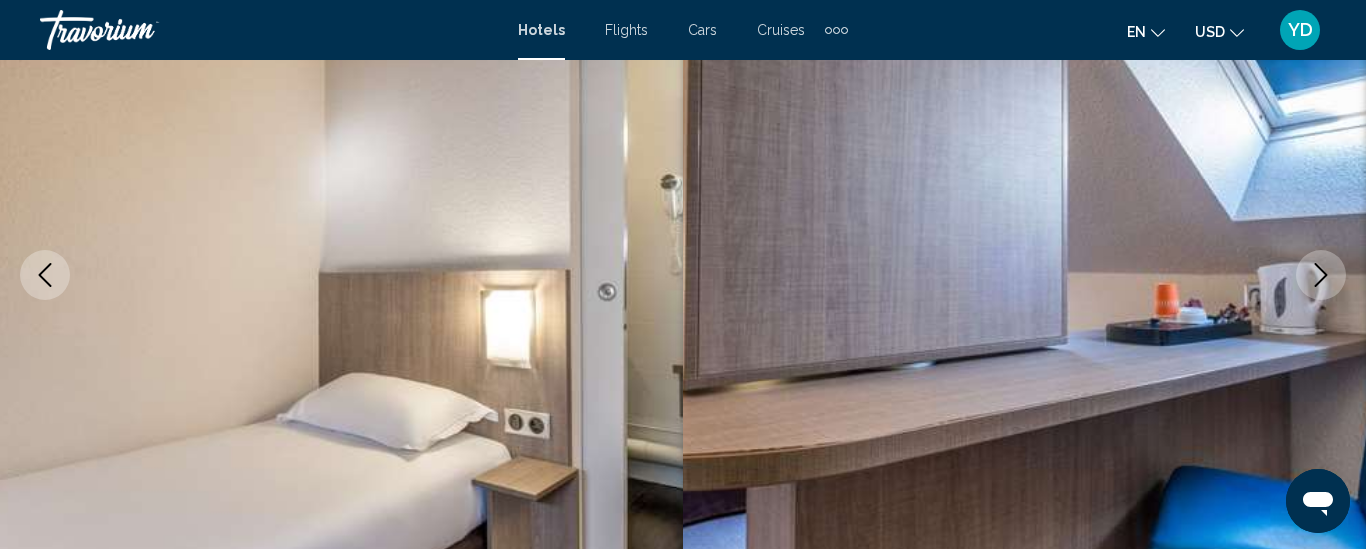 click at bounding box center (1321, 275) 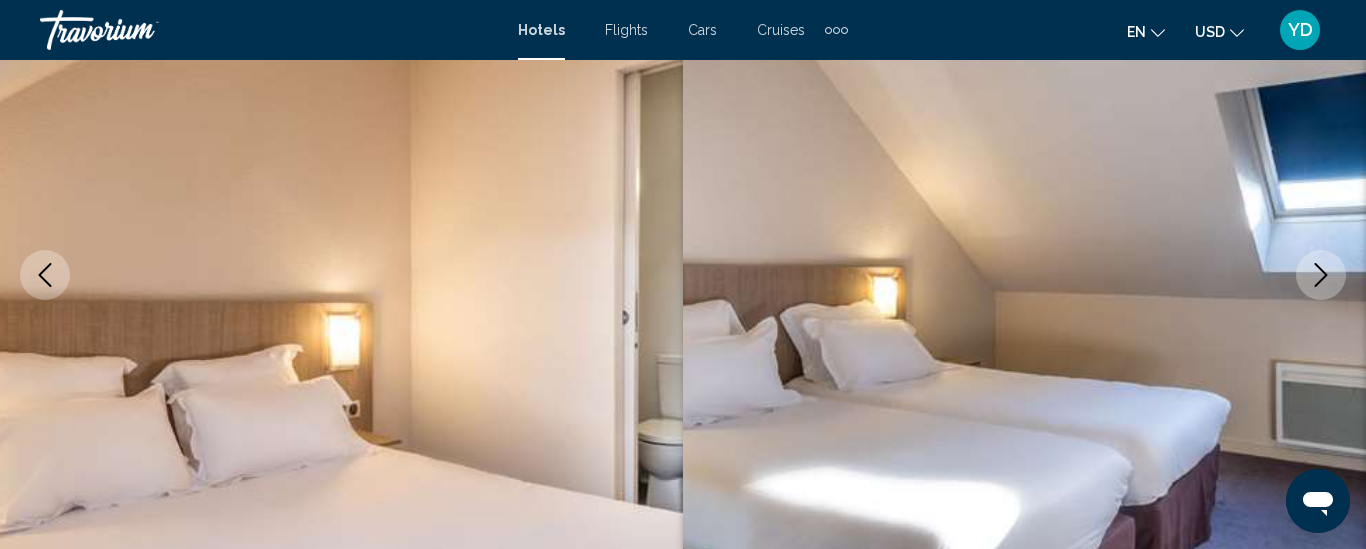 click 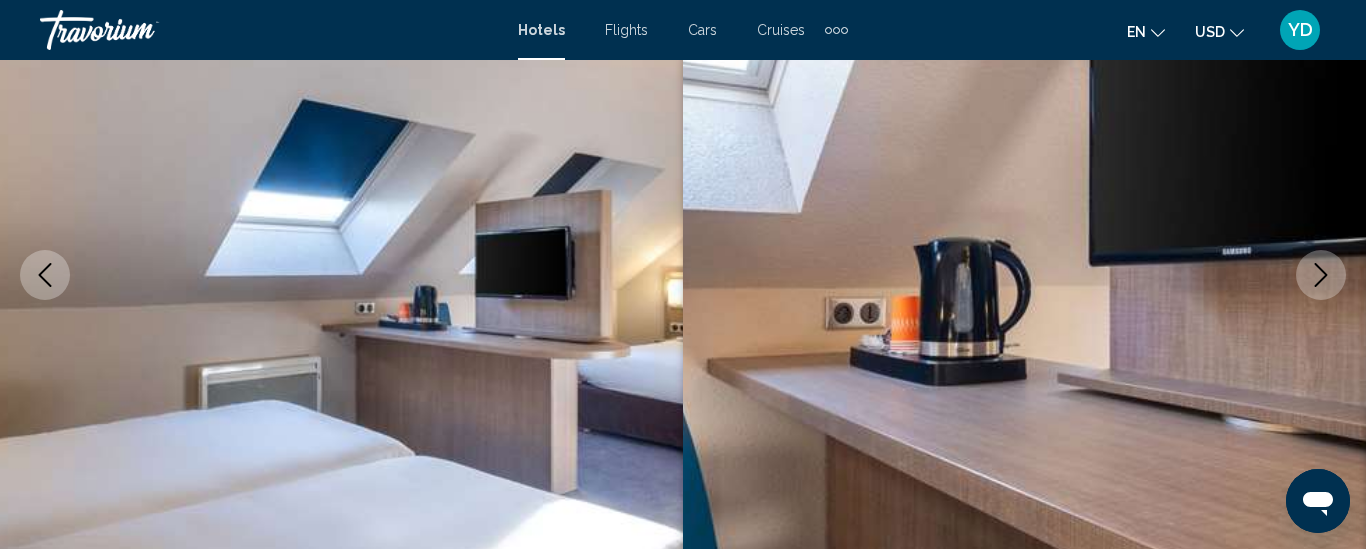 click 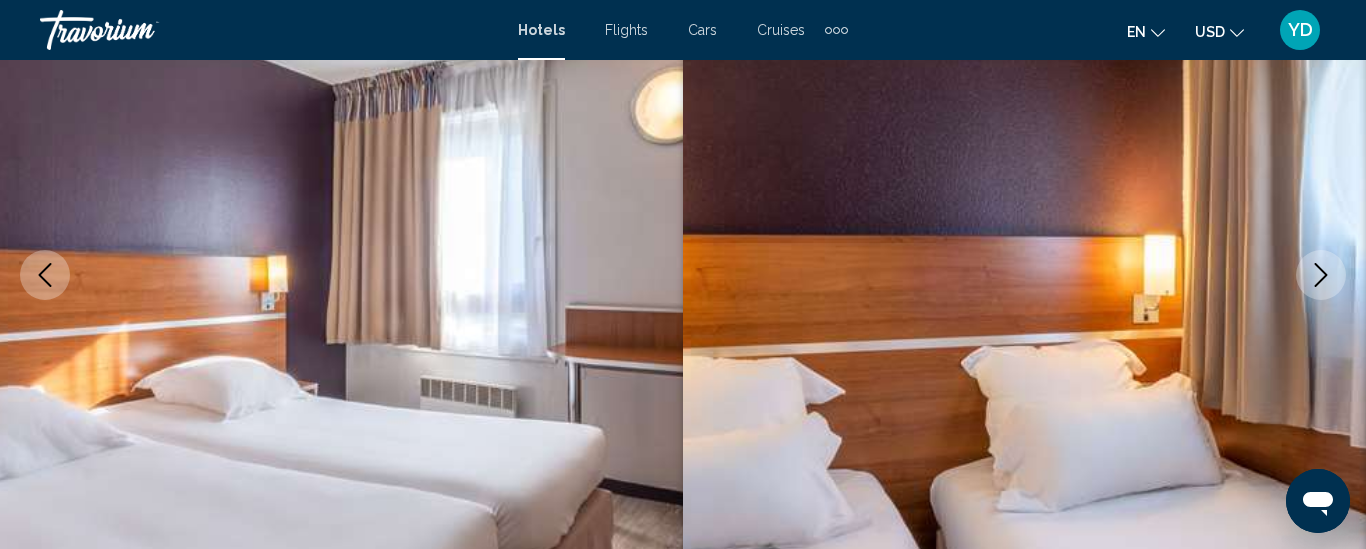 click 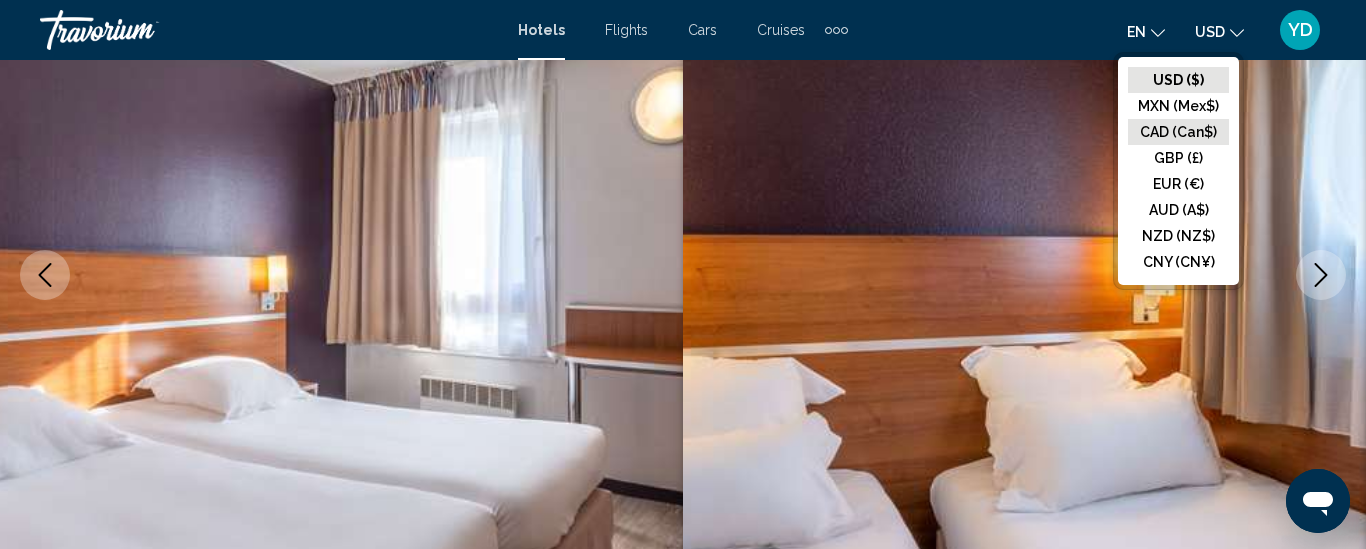 click on "CAD (Can$)" 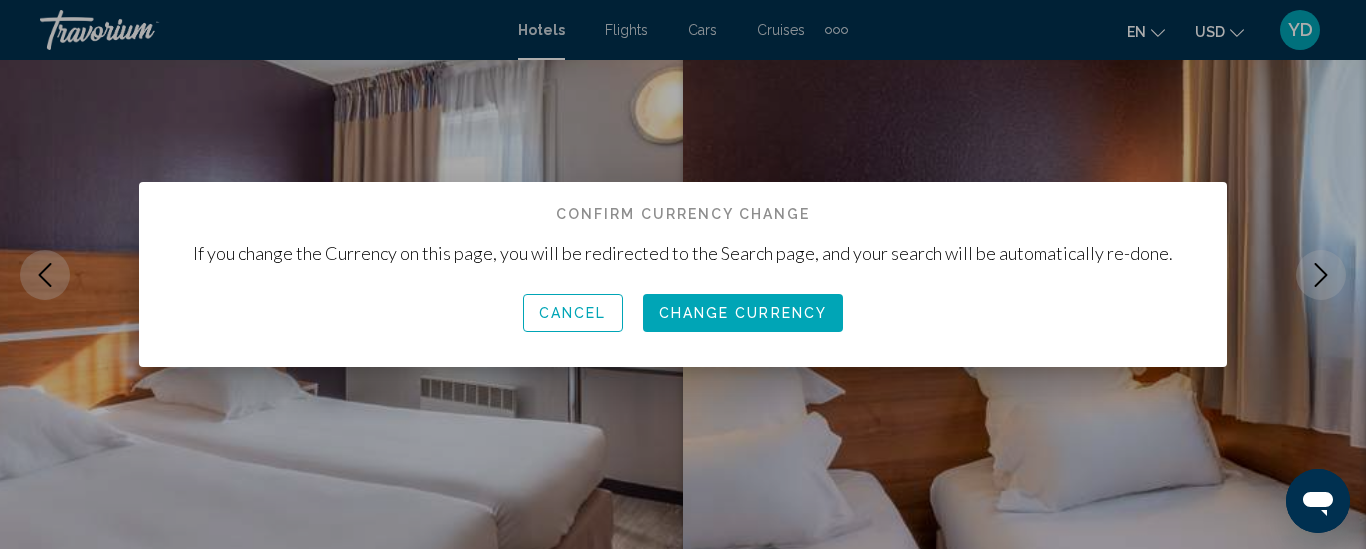 scroll, scrollTop: 0, scrollLeft: 0, axis: both 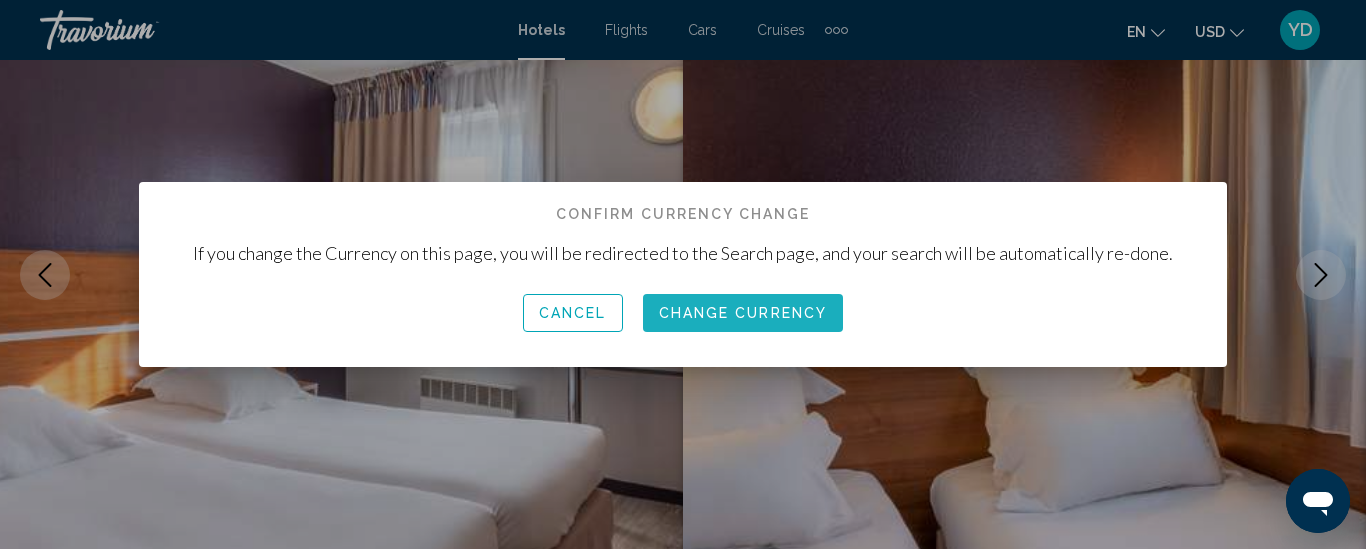 click on "Change Currency" at bounding box center [743, 314] 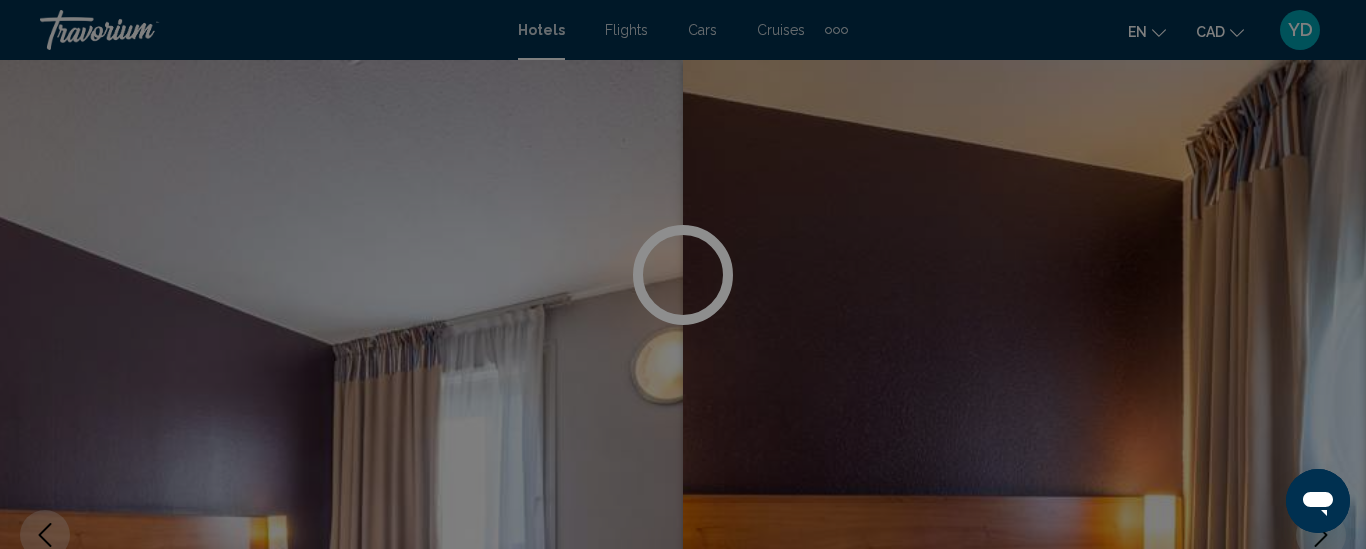 scroll, scrollTop: 260, scrollLeft: 0, axis: vertical 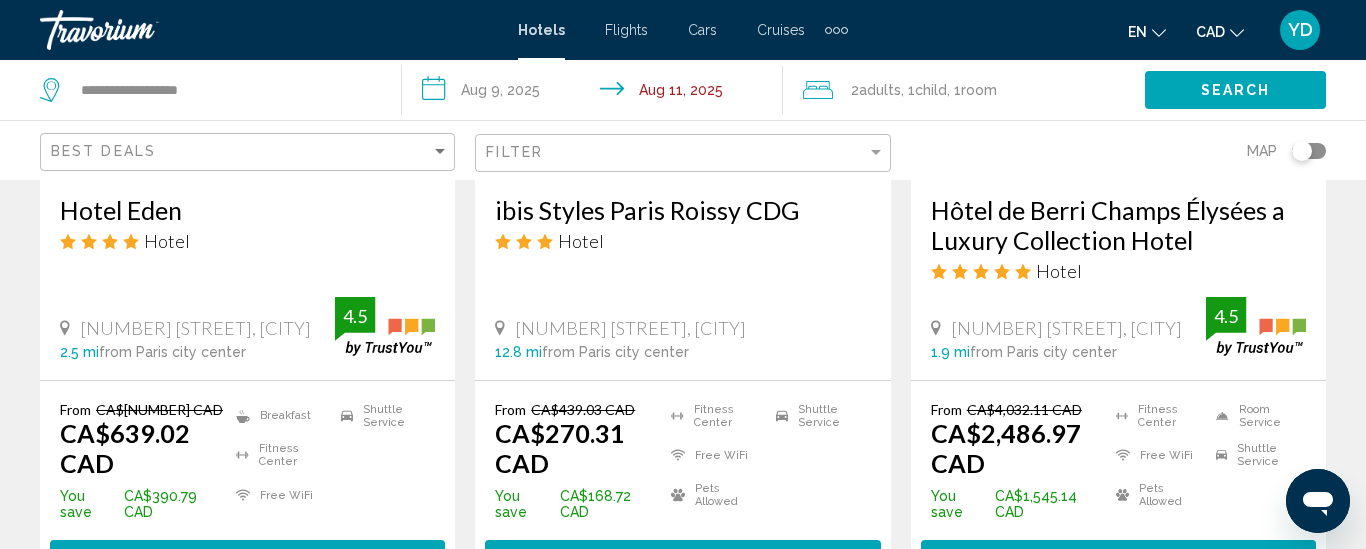 click on "Hotel Eden
Hotel
[NUMBER] [STREET], [CITY] [DISTANCE] from [CITY] center from hotel [DISTANCE]" at bounding box center [247, 277] 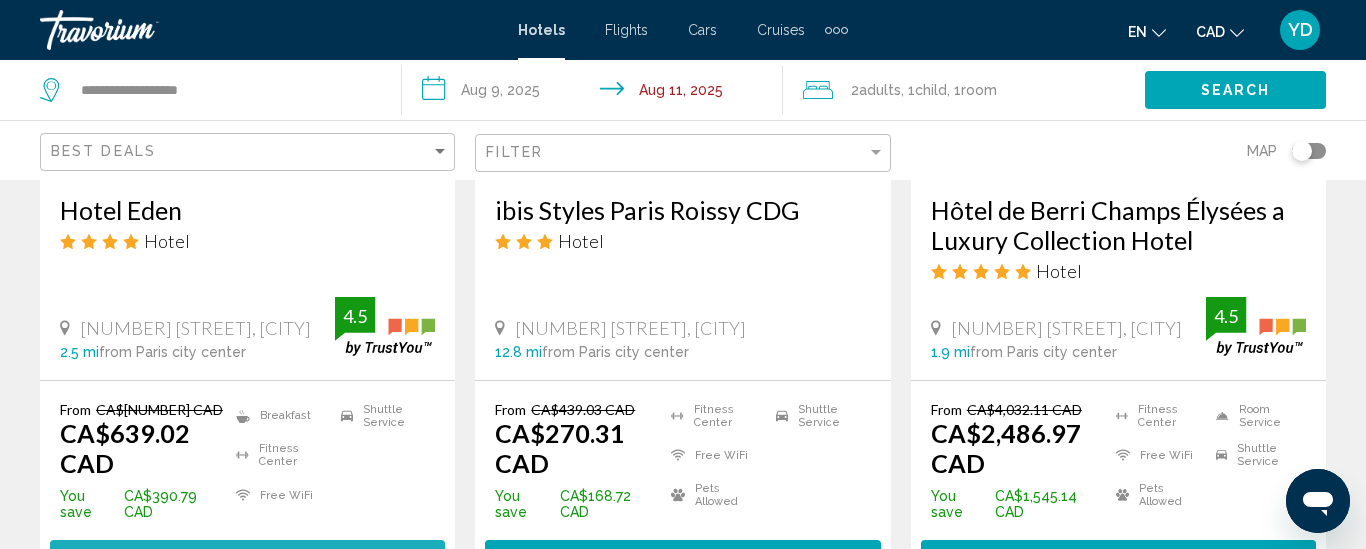 click on "Select Room" at bounding box center [247, 559] 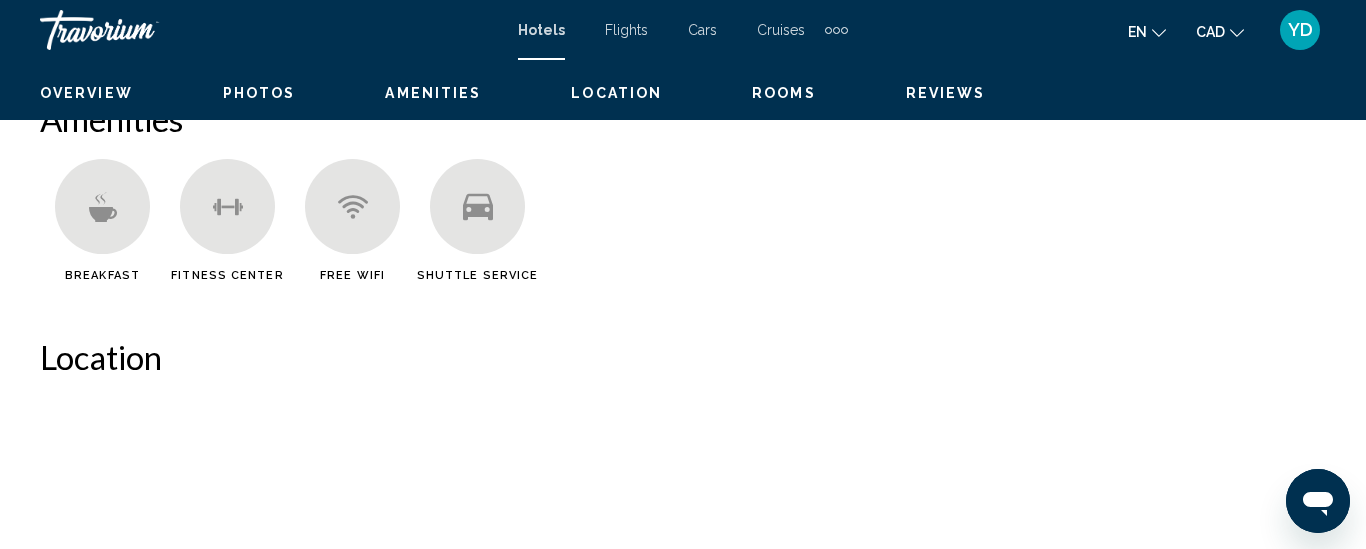 scroll, scrollTop: 261, scrollLeft: 0, axis: vertical 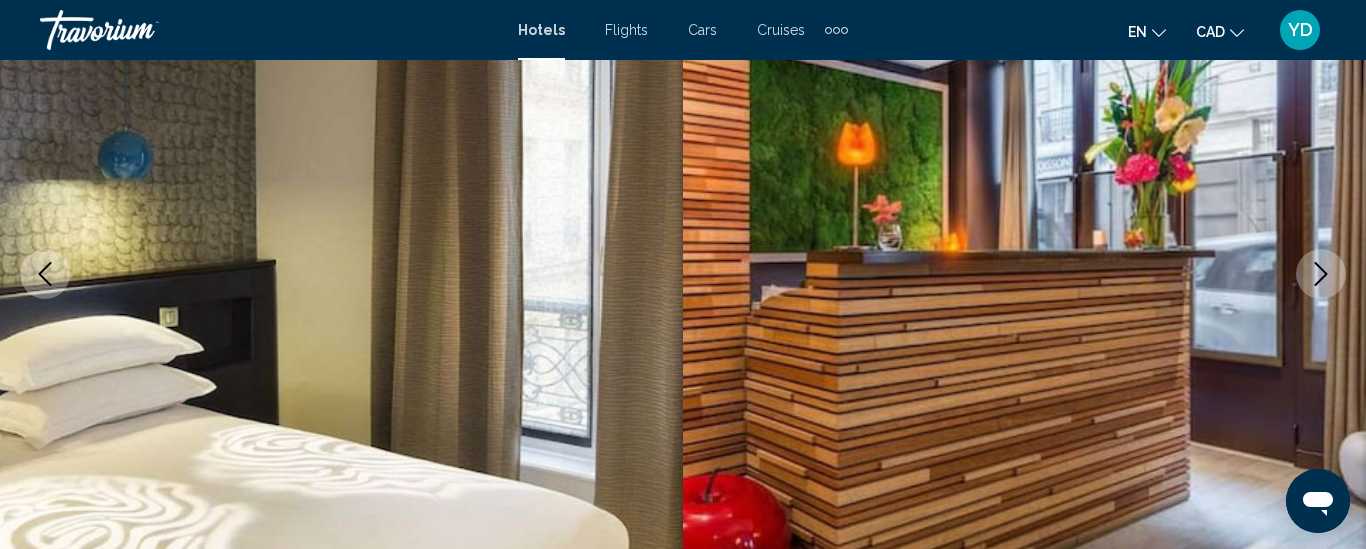 type 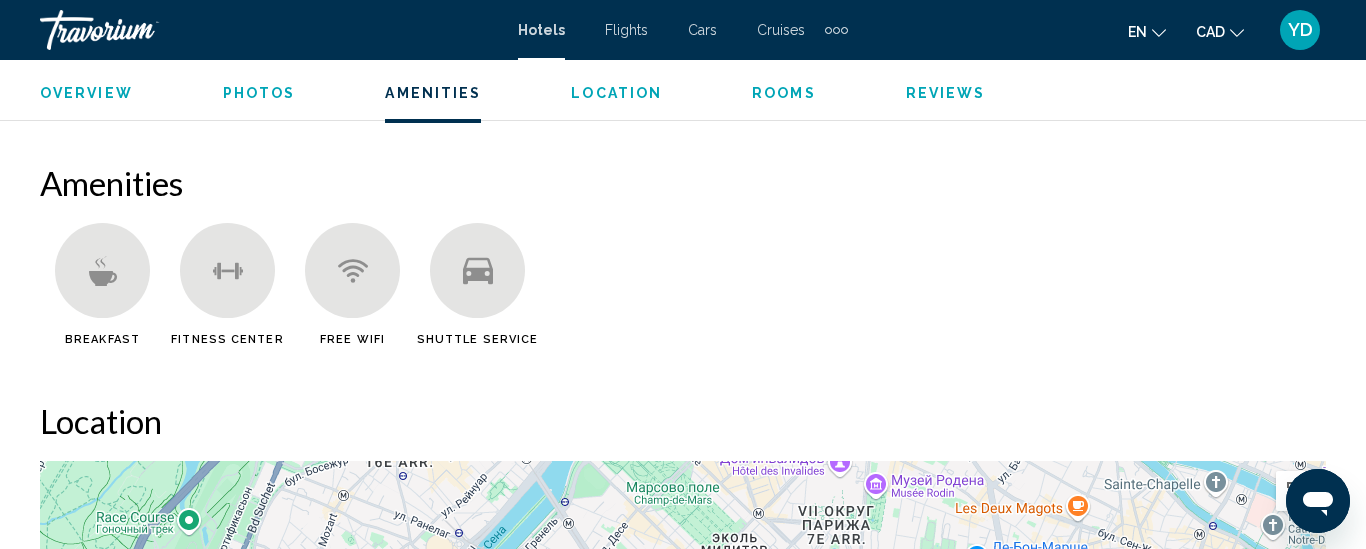scroll, scrollTop: 1861, scrollLeft: 0, axis: vertical 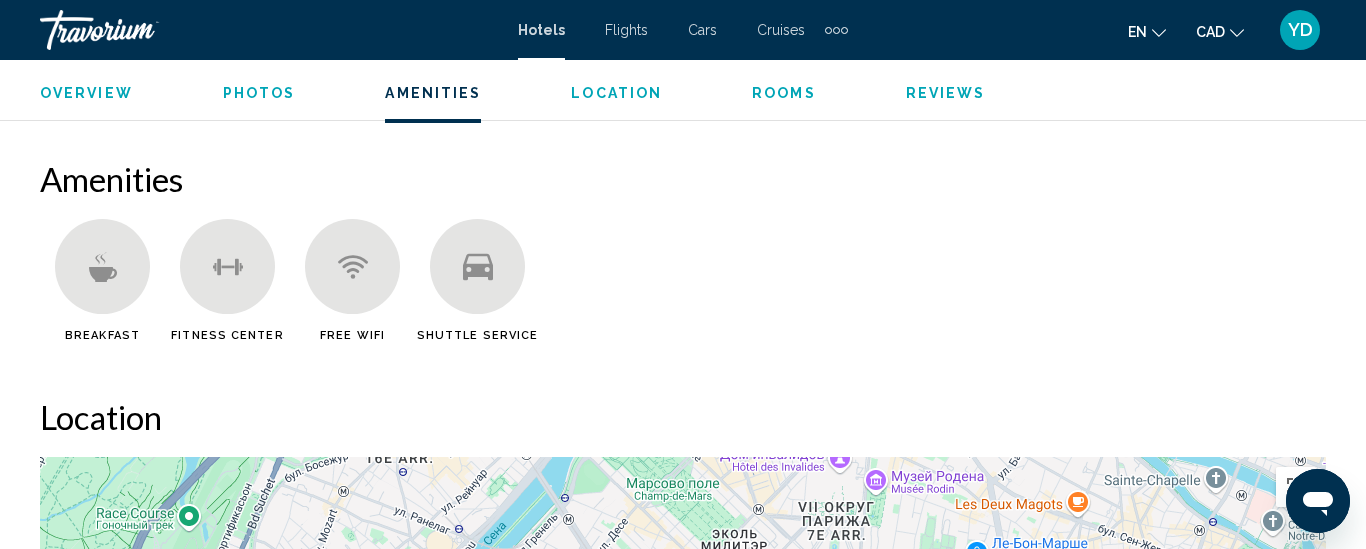 click 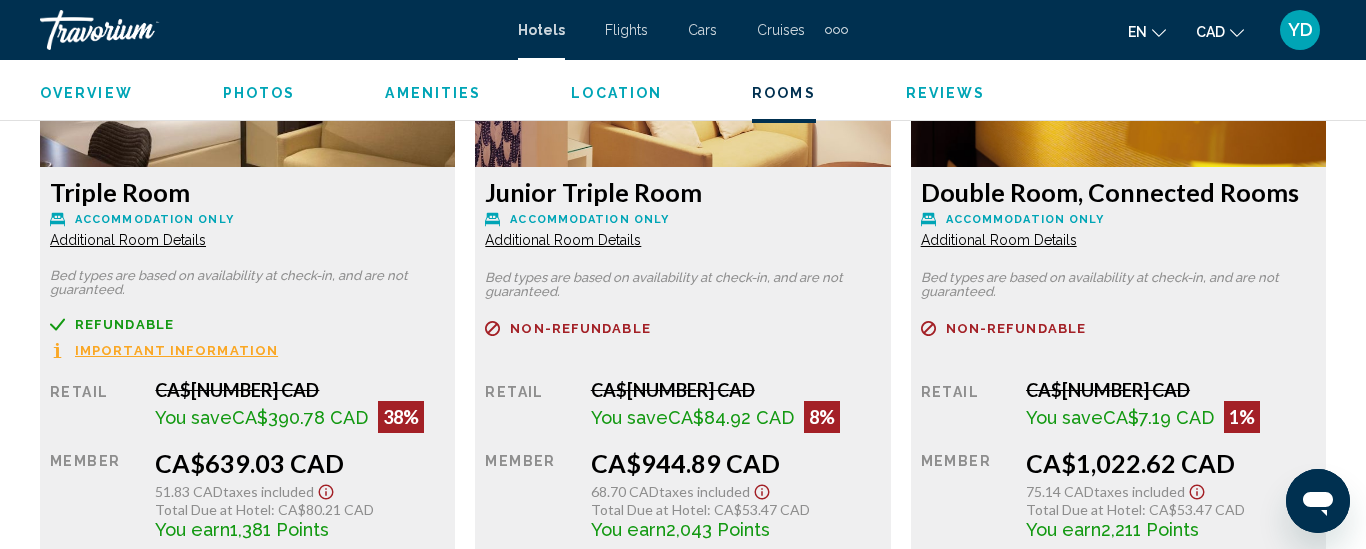 scroll, scrollTop: 3261, scrollLeft: 0, axis: vertical 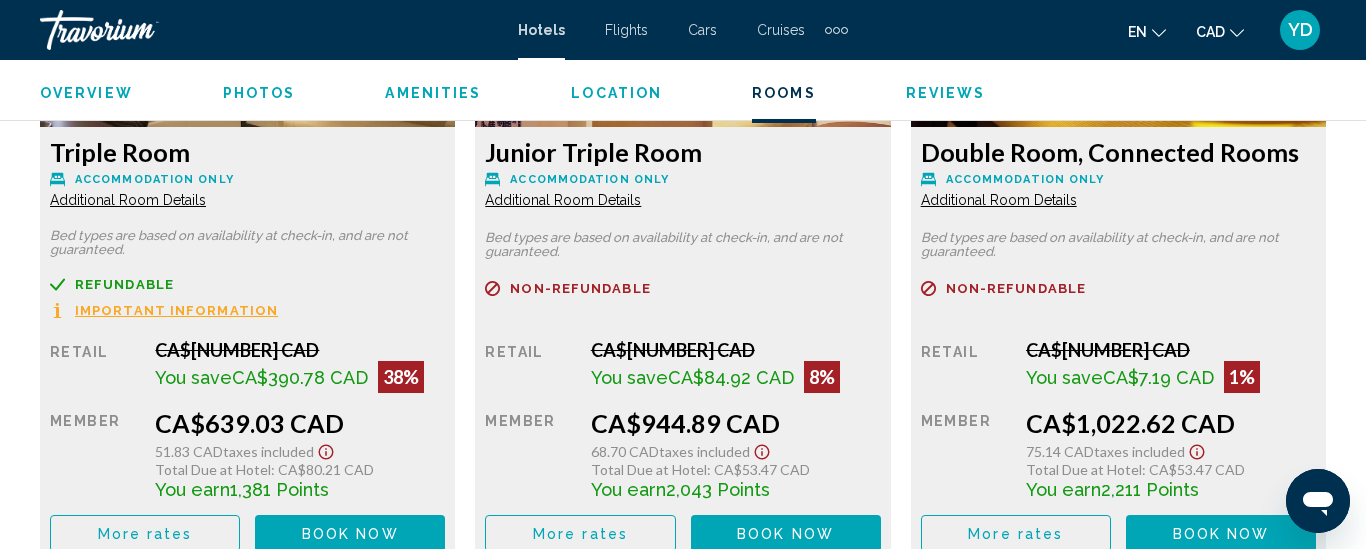 click on "en
English Español Français Italiano Português русский" 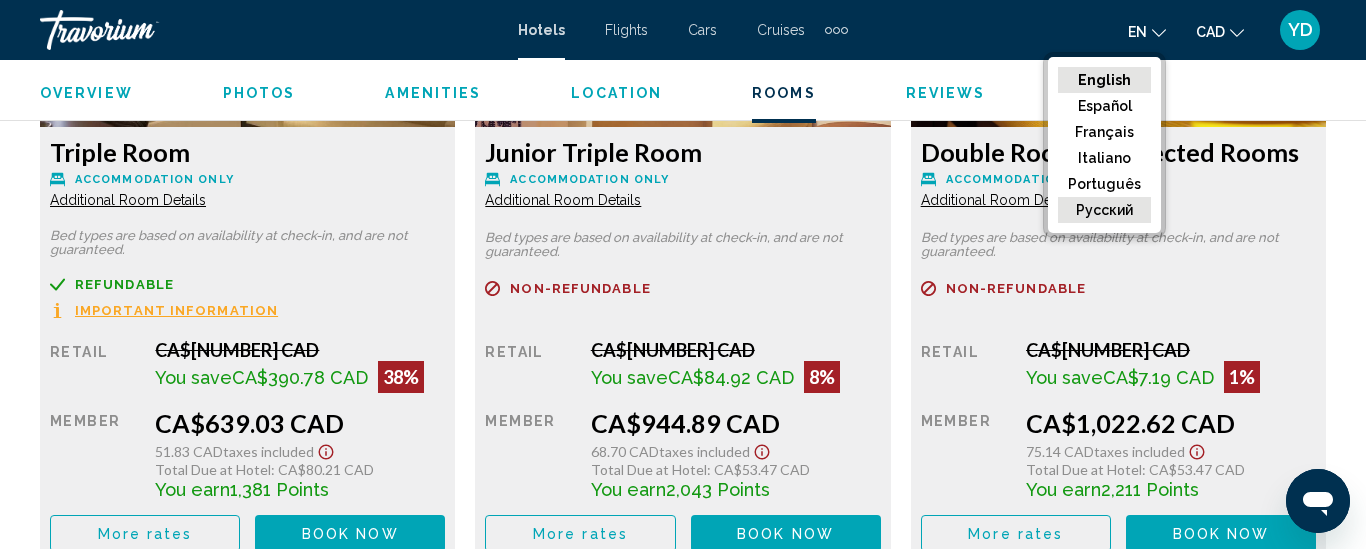 click on "русский" 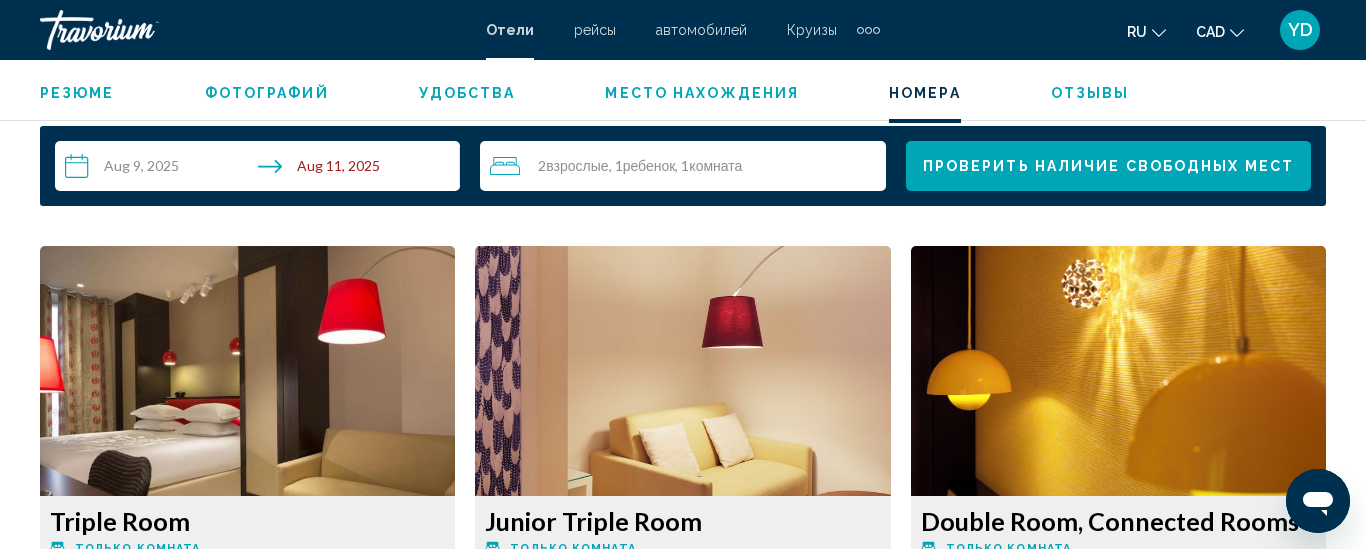 scroll, scrollTop: 2821, scrollLeft: 0, axis: vertical 